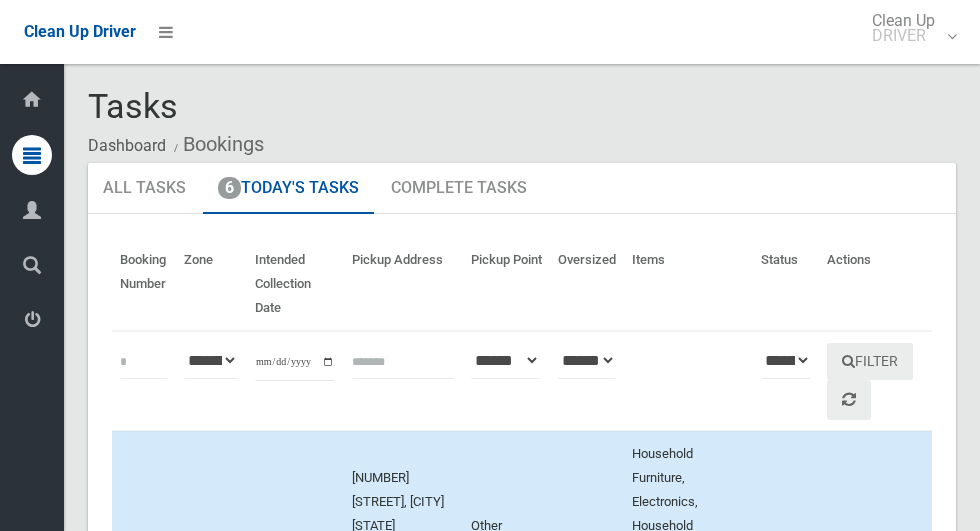 scroll, scrollTop: 1856, scrollLeft: 0, axis: vertical 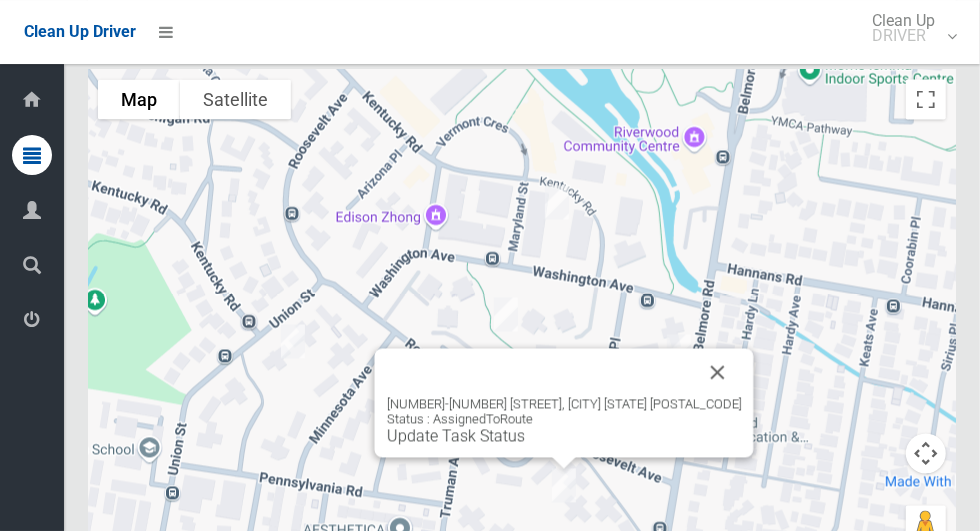 click at bounding box center (718, 372) 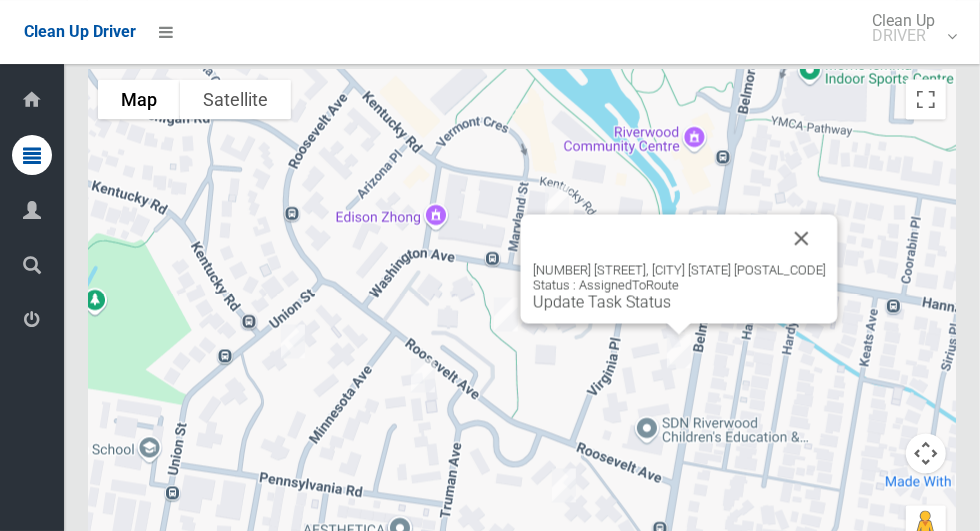 click at bounding box center [802, 238] 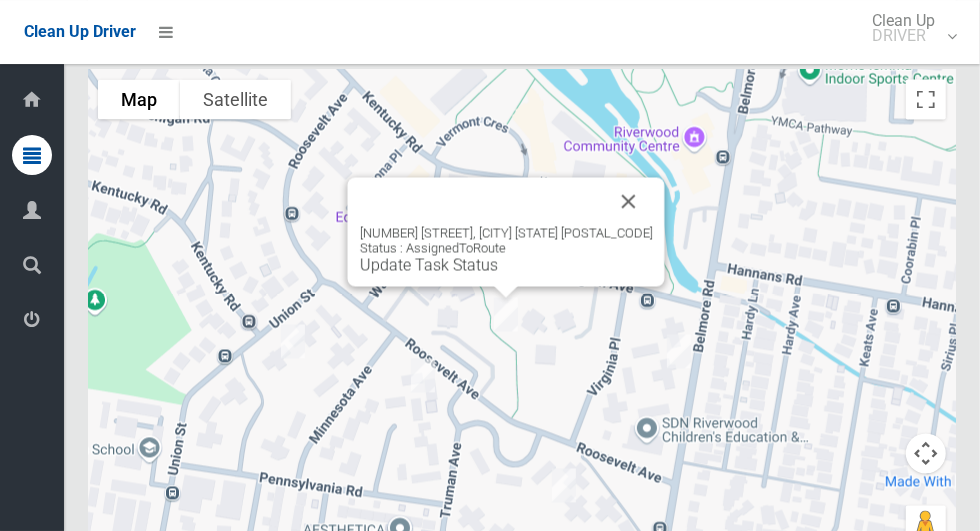 click at bounding box center [629, 201] 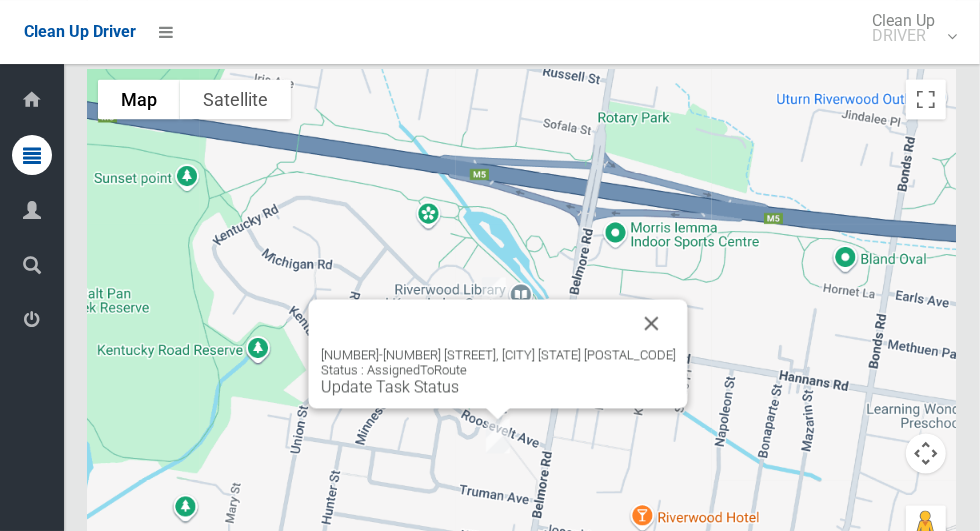 click at bounding box center (652, 323) 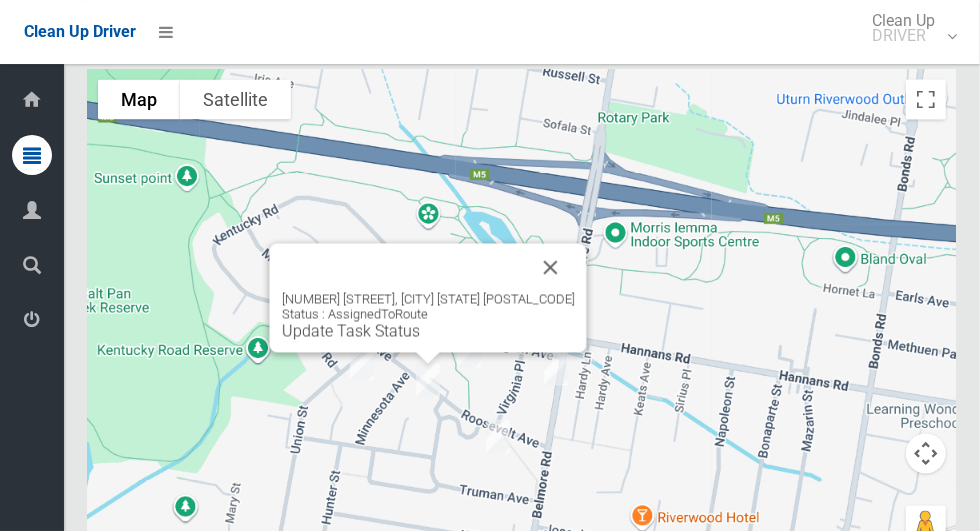 click at bounding box center [551, 267] 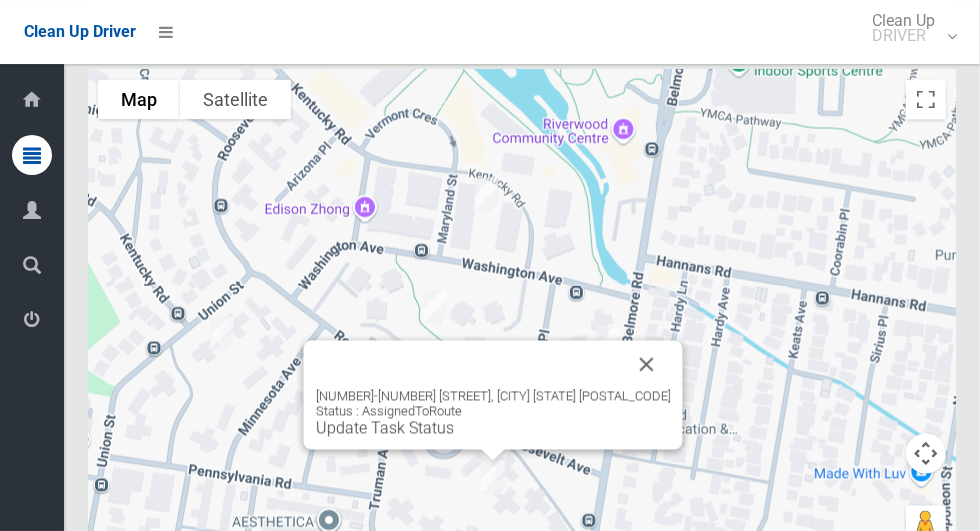 click at bounding box center [647, 364] 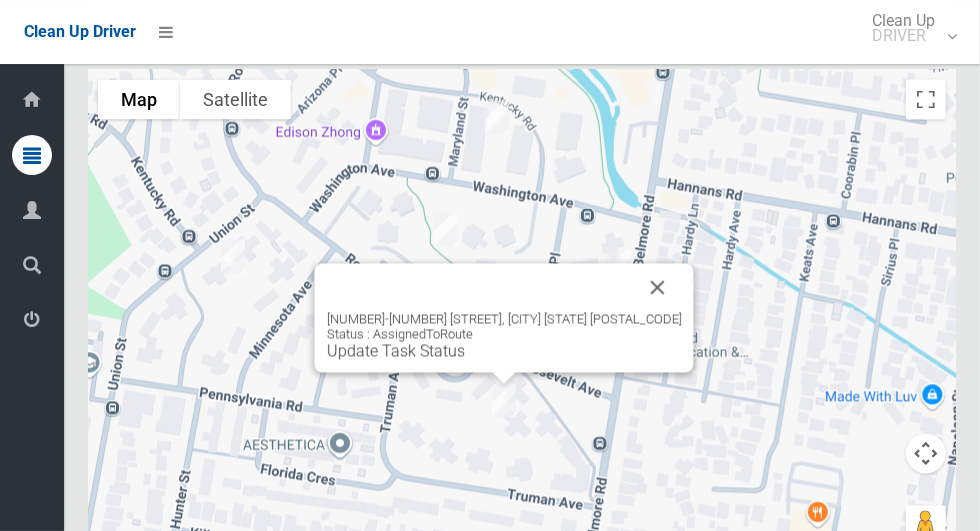 click on "3-11 Roosevelt Avenue, RIVERWOOD NSW 2210 Status : AssignedToRoute Update Task Status" at bounding box center [504, 317] 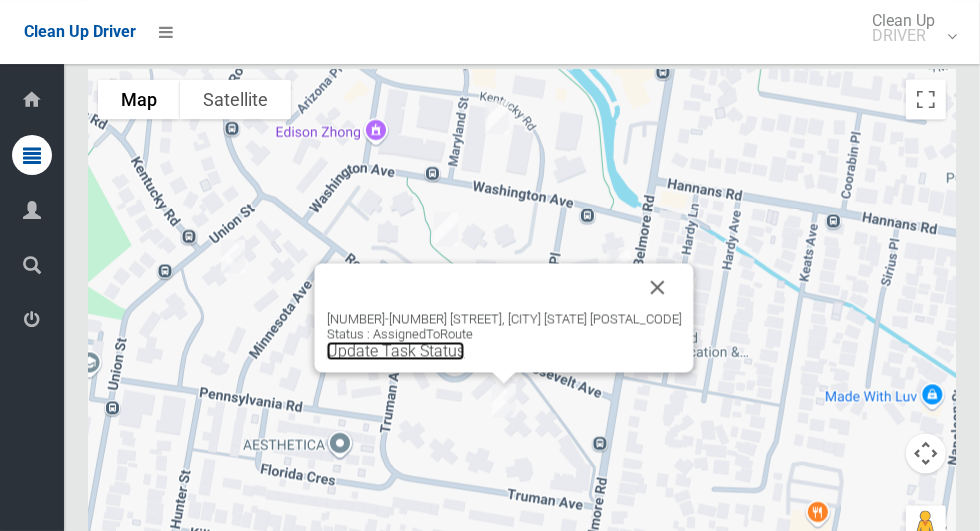 click on "Update Task Status" at bounding box center [396, 350] 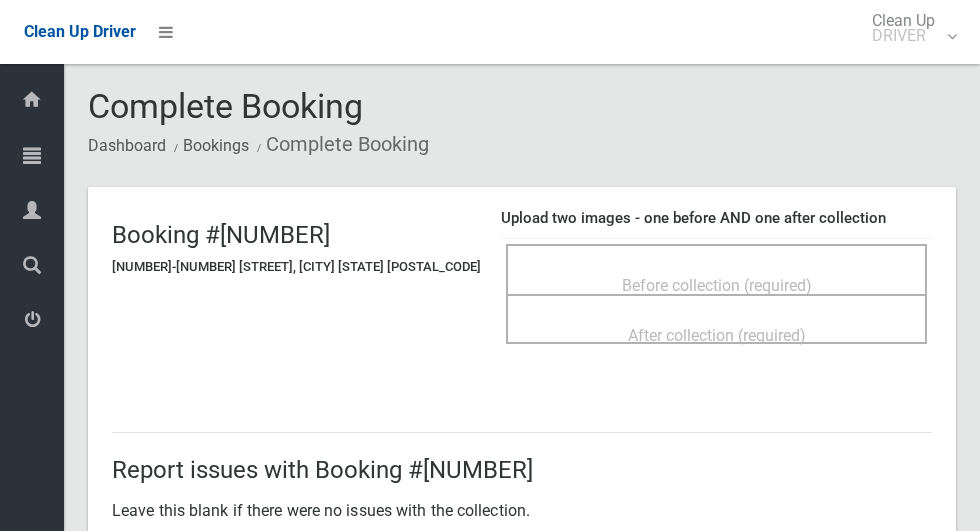 scroll, scrollTop: 0, scrollLeft: 0, axis: both 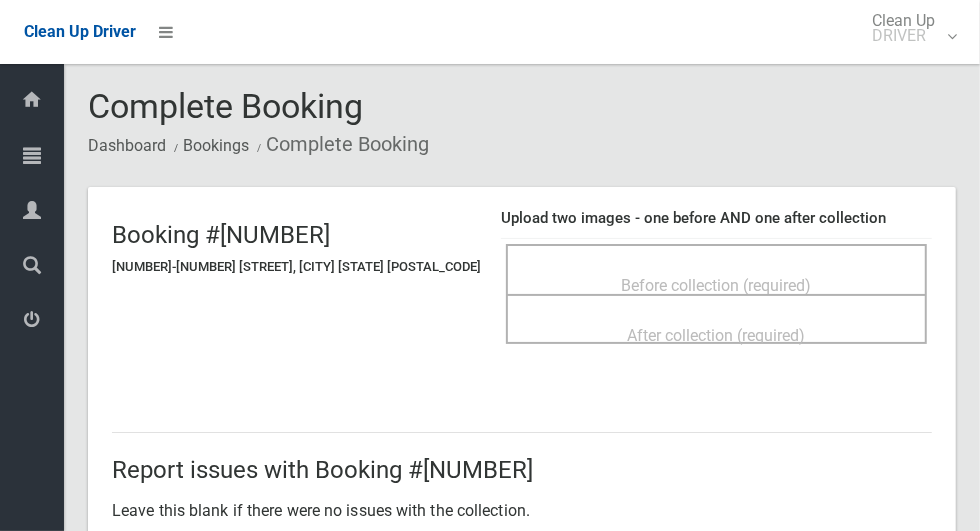 click on "Before collection (required)" at bounding box center (717, 285) 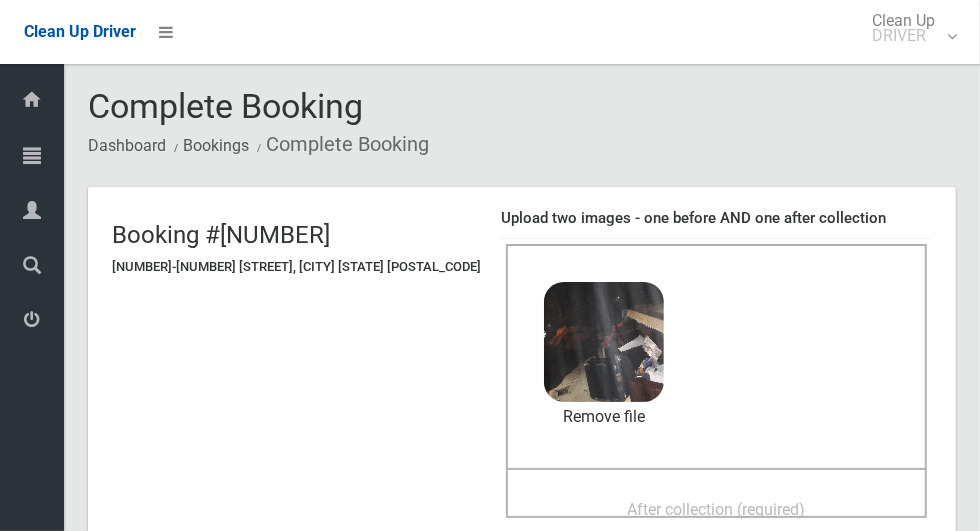 click on "After collection (required)" at bounding box center [717, 509] 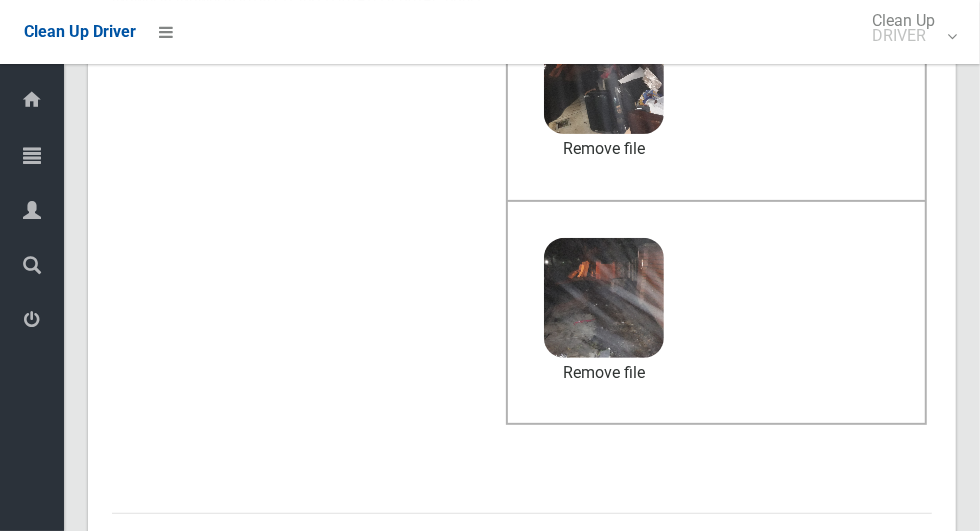 scroll, scrollTop: 1033, scrollLeft: 0, axis: vertical 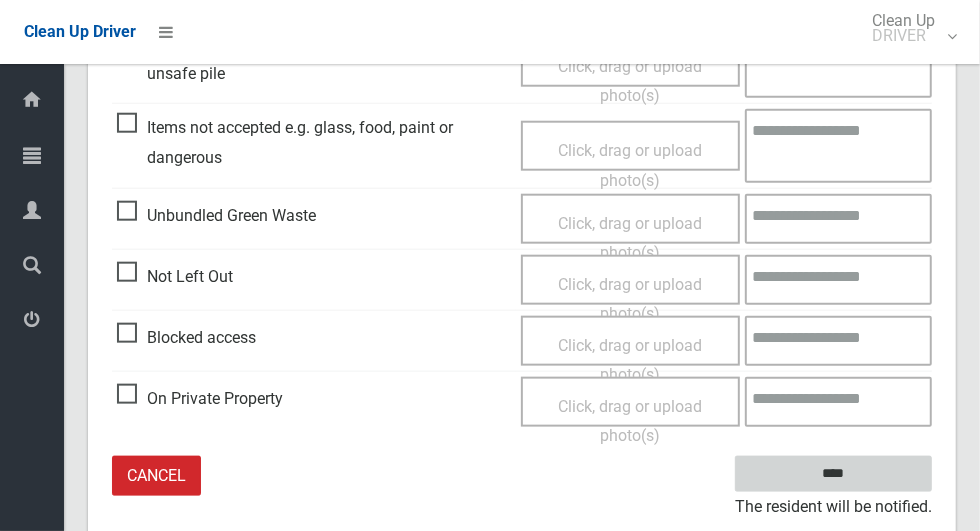 click on "****" at bounding box center (833, 474) 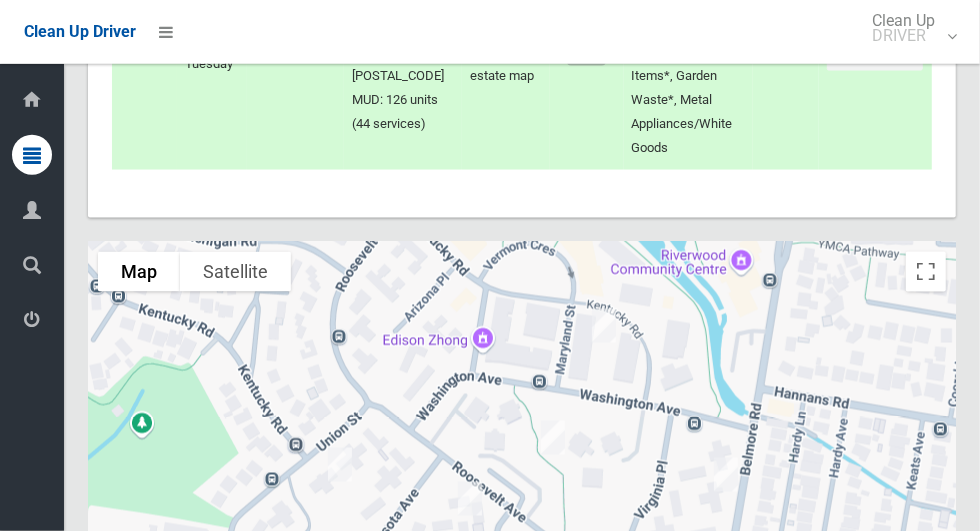 scroll, scrollTop: 1856, scrollLeft: 0, axis: vertical 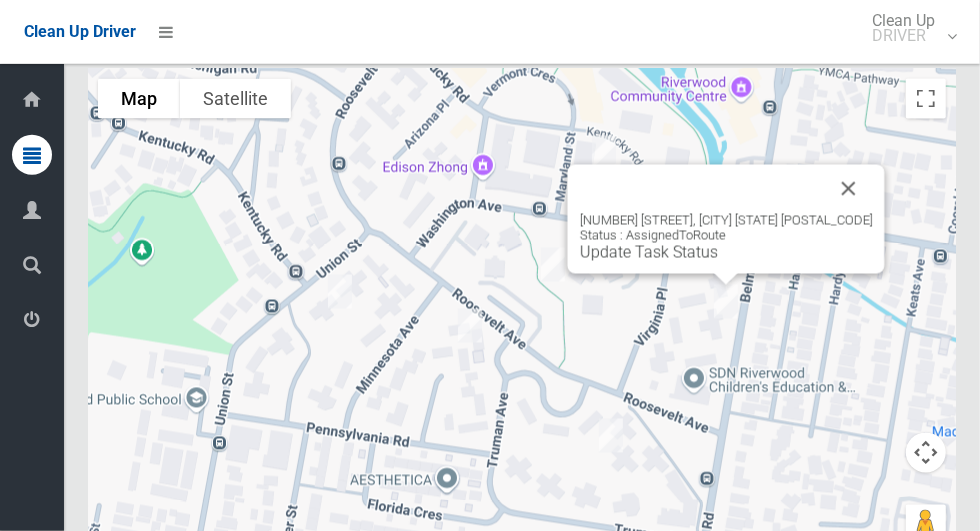 click at bounding box center [849, 189] 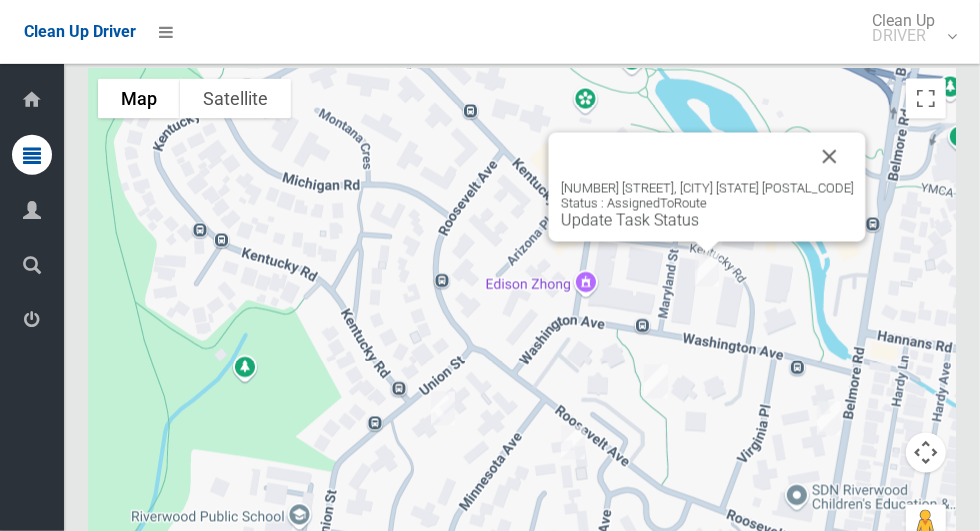 click at bounding box center (830, 157) 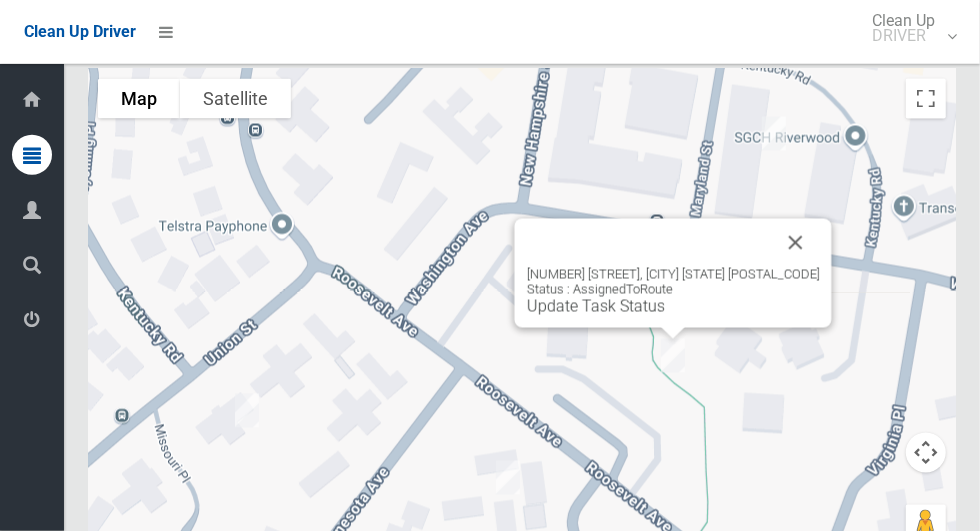 click at bounding box center (796, 243) 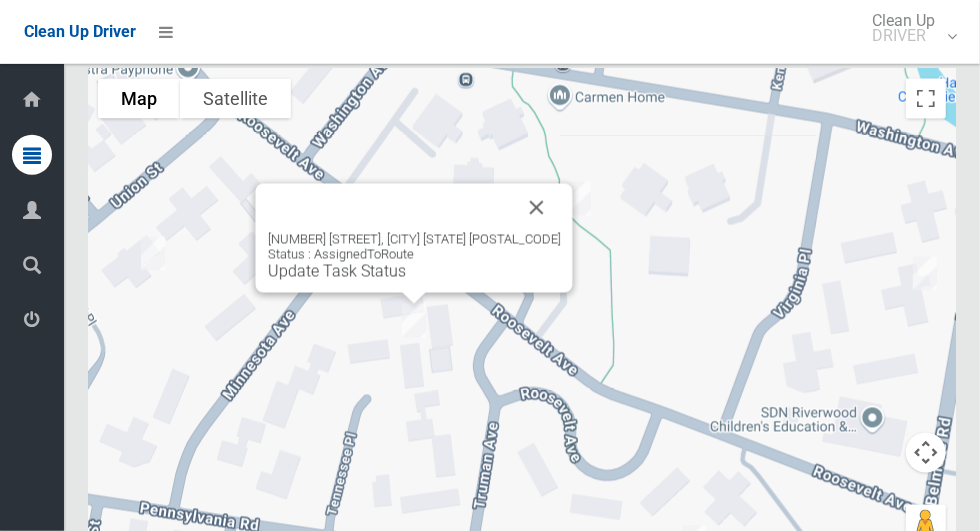 click at bounding box center [537, 208] 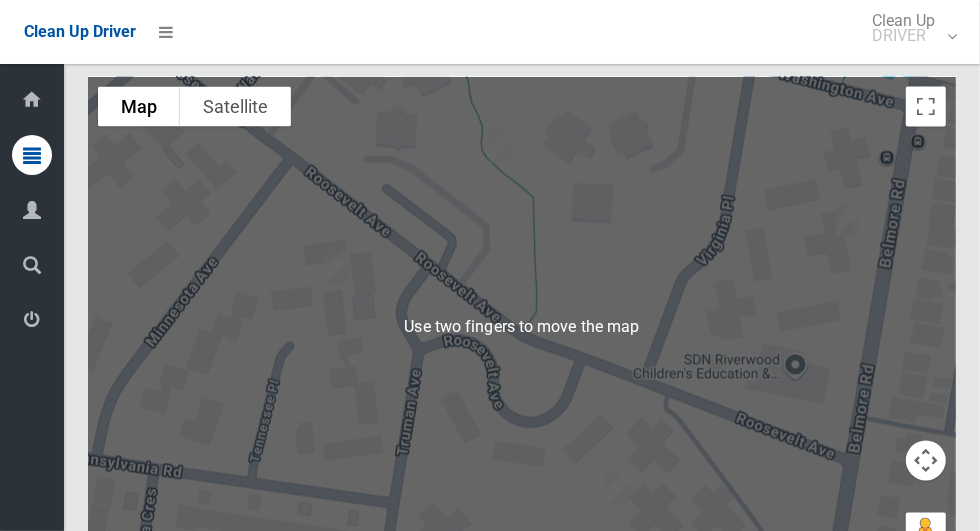 scroll, scrollTop: 1847, scrollLeft: 0, axis: vertical 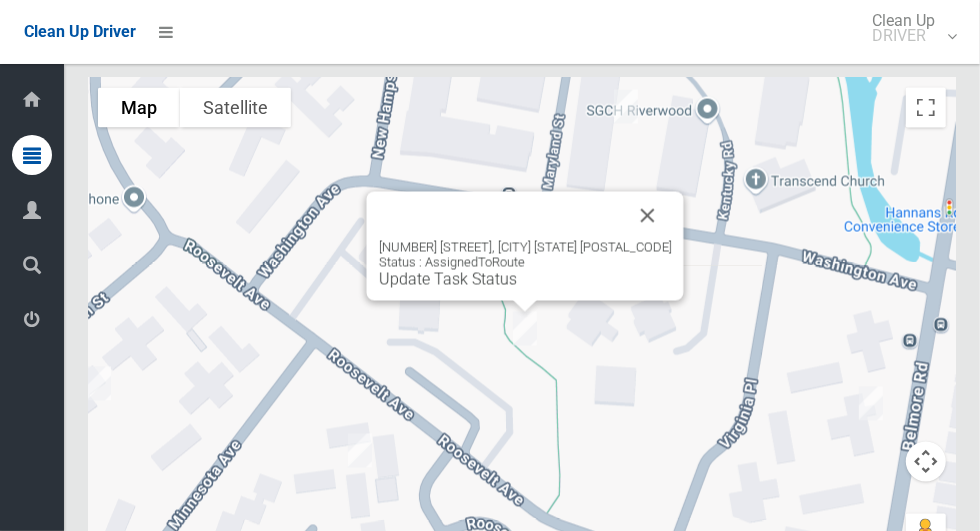 click at bounding box center (648, 216) 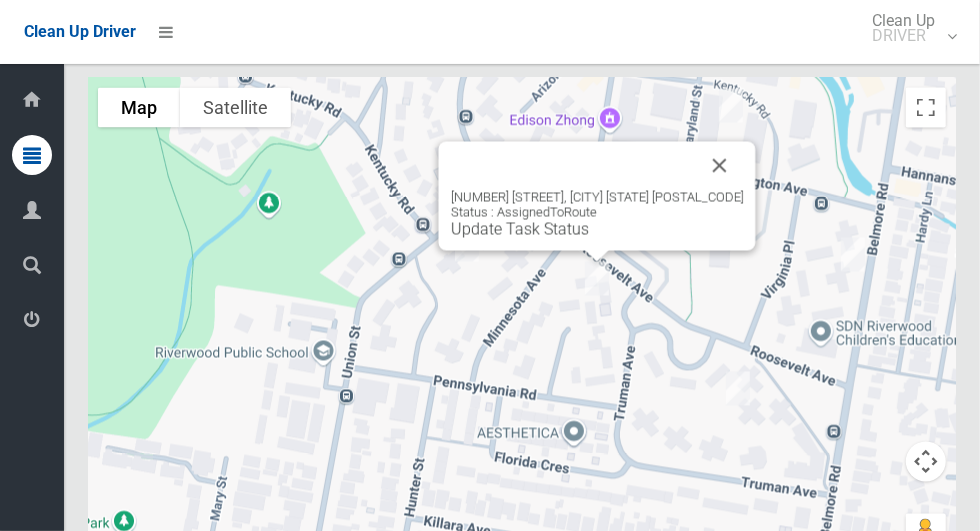 click on "Update Task Status" at bounding box center (520, 229) 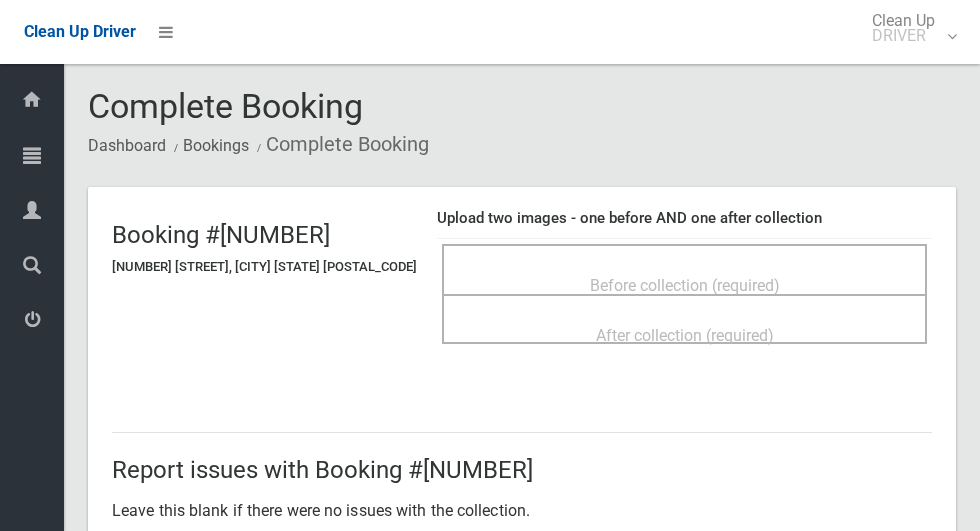 scroll, scrollTop: 0, scrollLeft: 0, axis: both 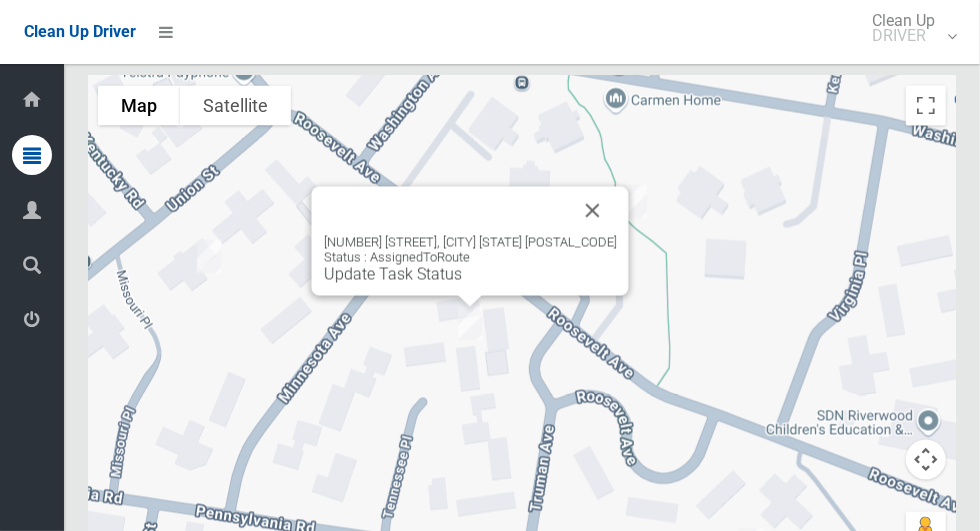 click on "Update Task Status" at bounding box center [393, 274] 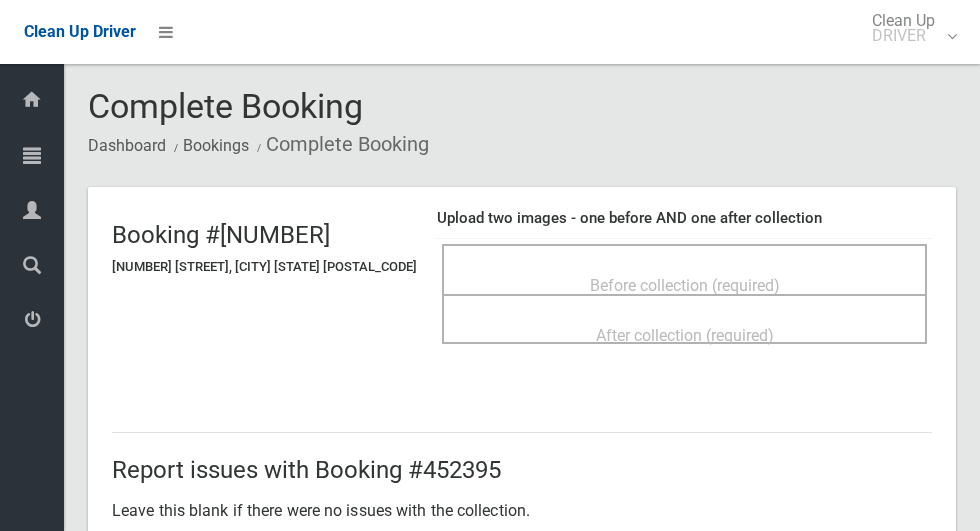 scroll, scrollTop: 0, scrollLeft: 0, axis: both 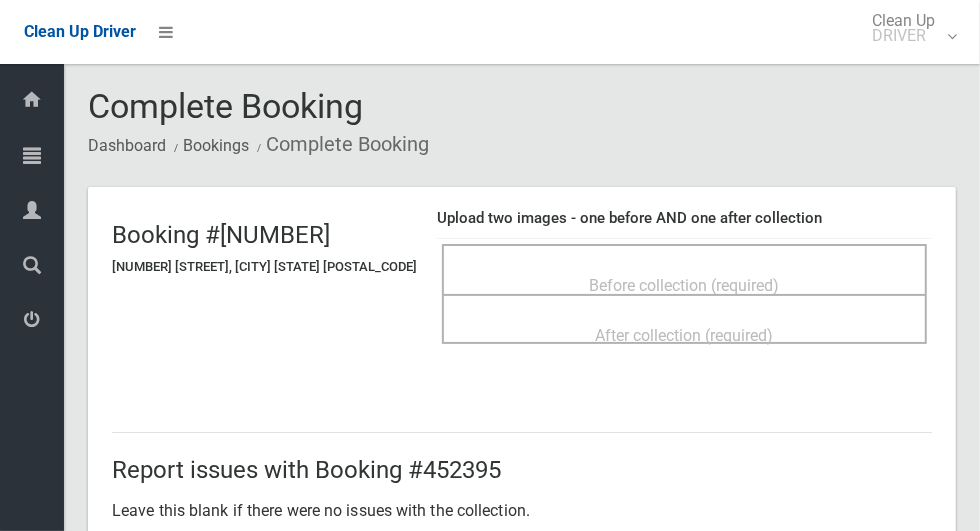 click on "Before collection (required)" at bounding box center (685, 285) 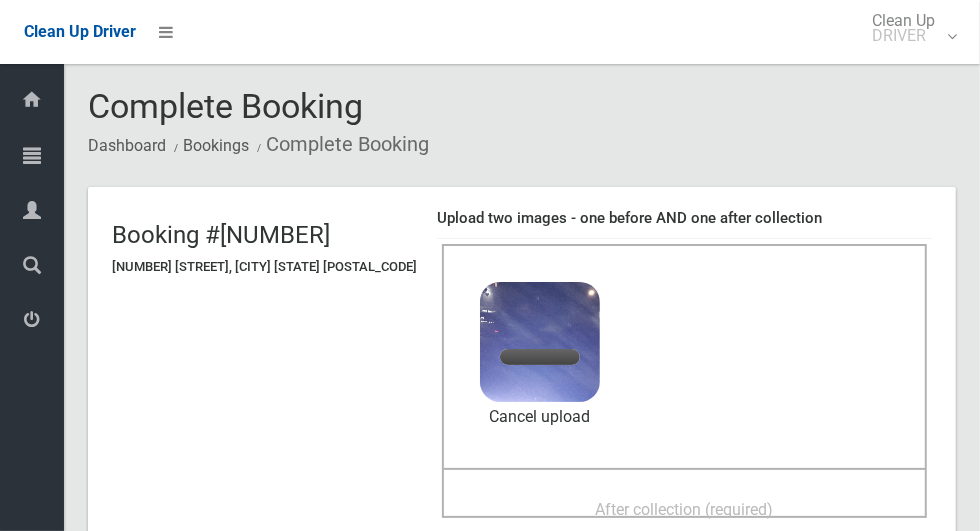 click on "After collection (required)" at bounding box center [685, 509] 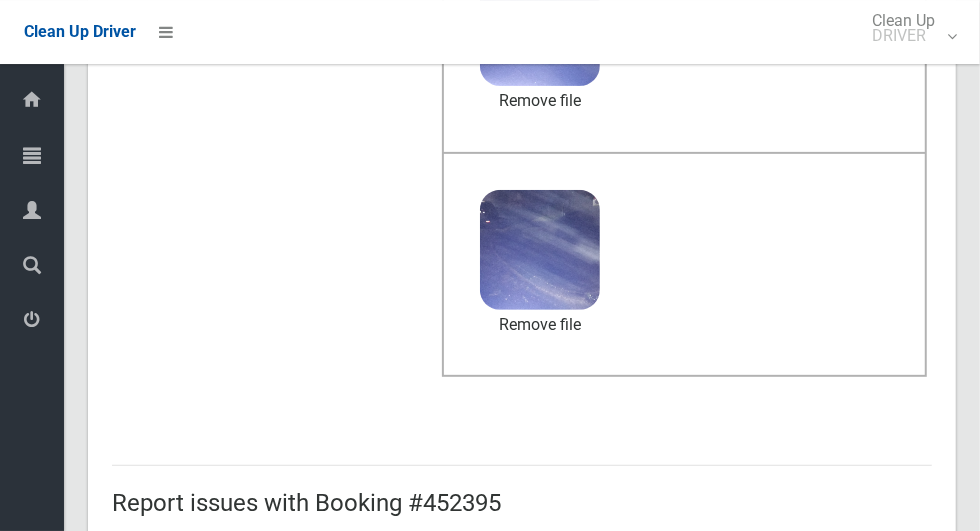 scroll, scrollTop: 1033, scrollLeft: 0, axis: vertical 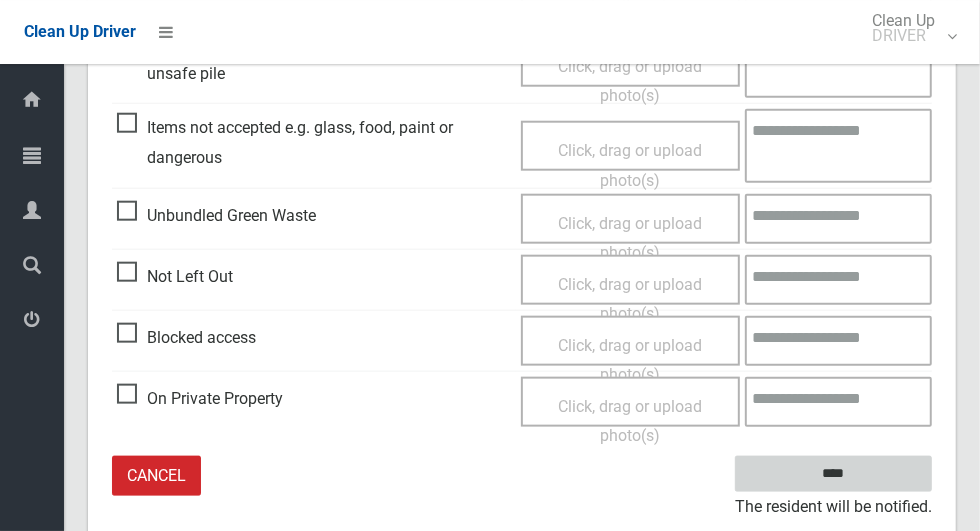 click on "****" at bounding box center (833, 474) 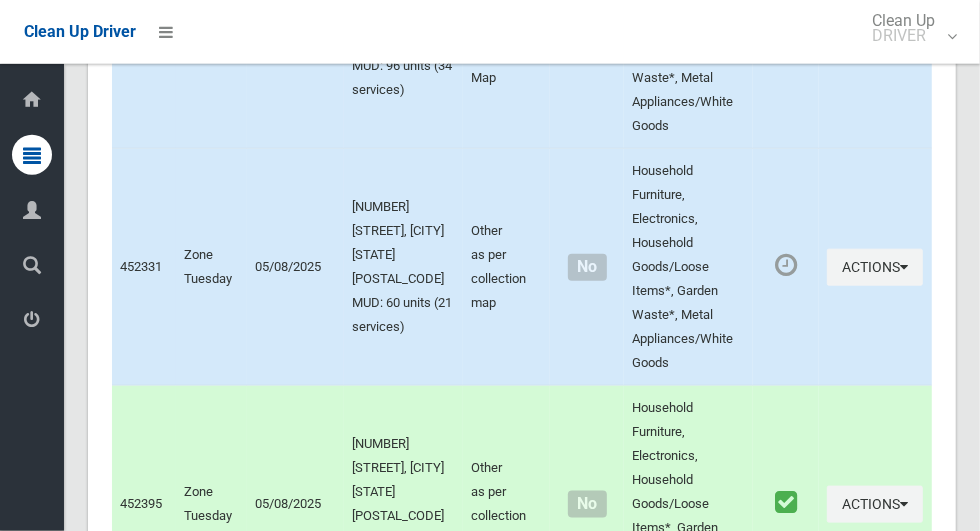 scroll, scrollTop: 1856, scrollLeft: 0, axis: vertical 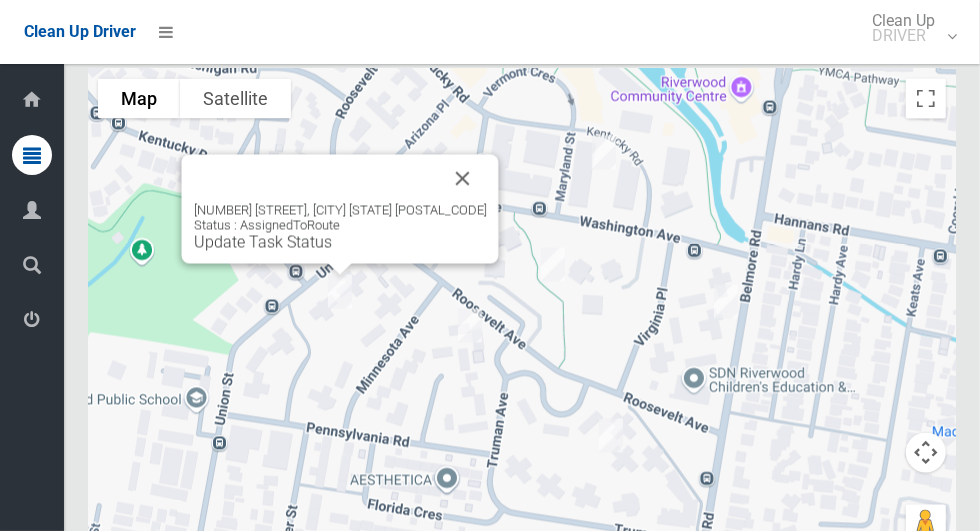 click at bounding box center [463, 179] 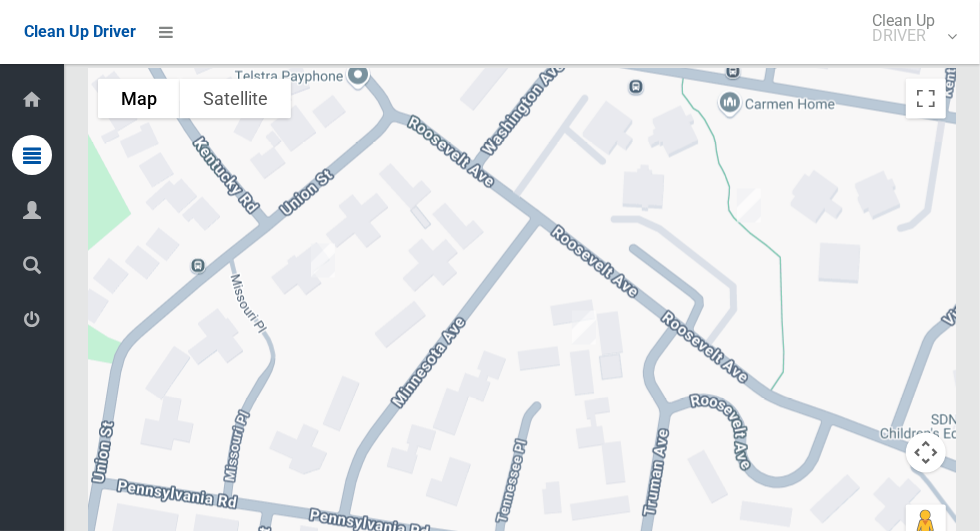 click at bounding box center [522, 319] 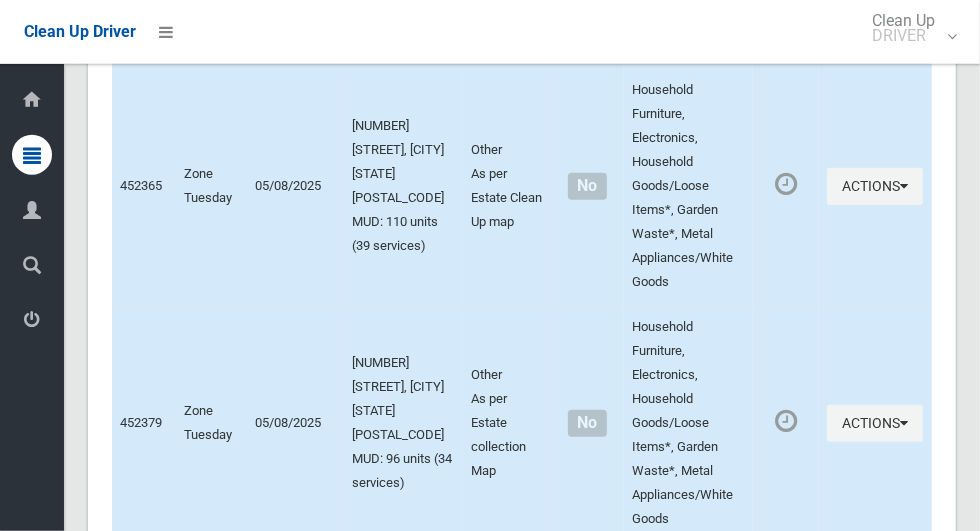 scroll, scrollTop: 585, scrollLeft: 0, axis: vertical 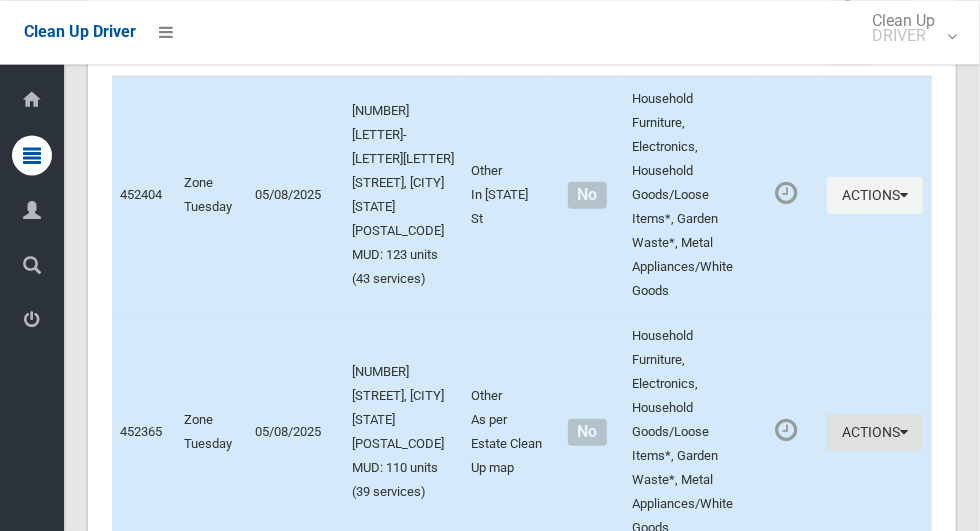 click on "Actions" at bounding box center [875, 431] 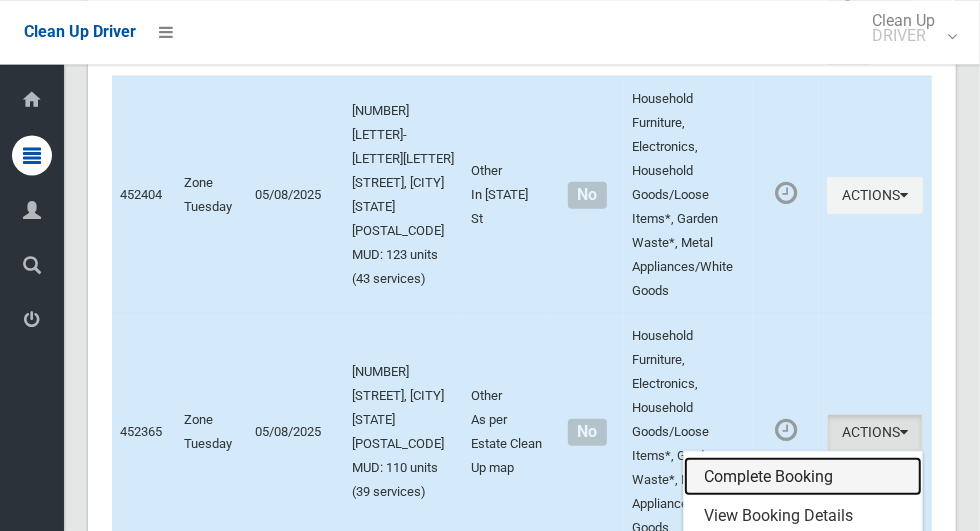 click on "Complete Booking" at bounding box center [803, 476] 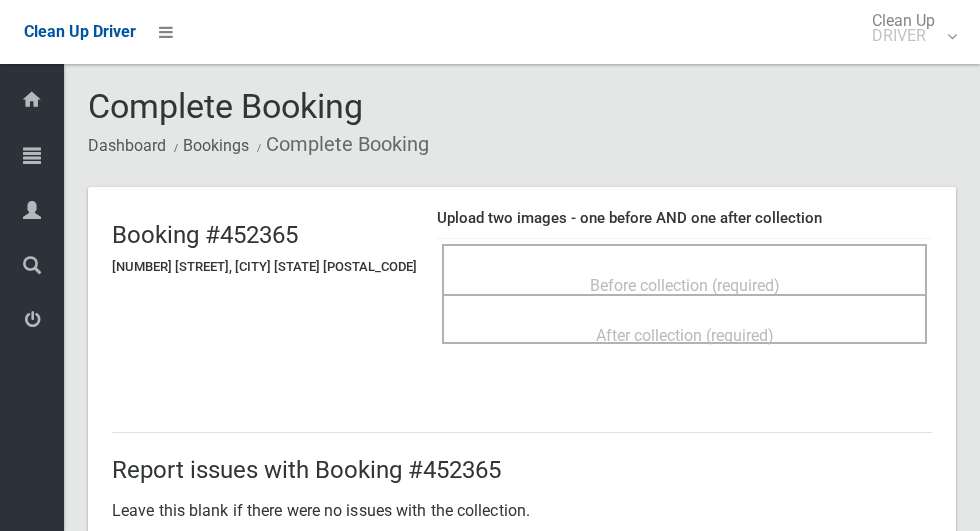 scroll, scrollTop: 0, scrollLeft: 0, axis: both 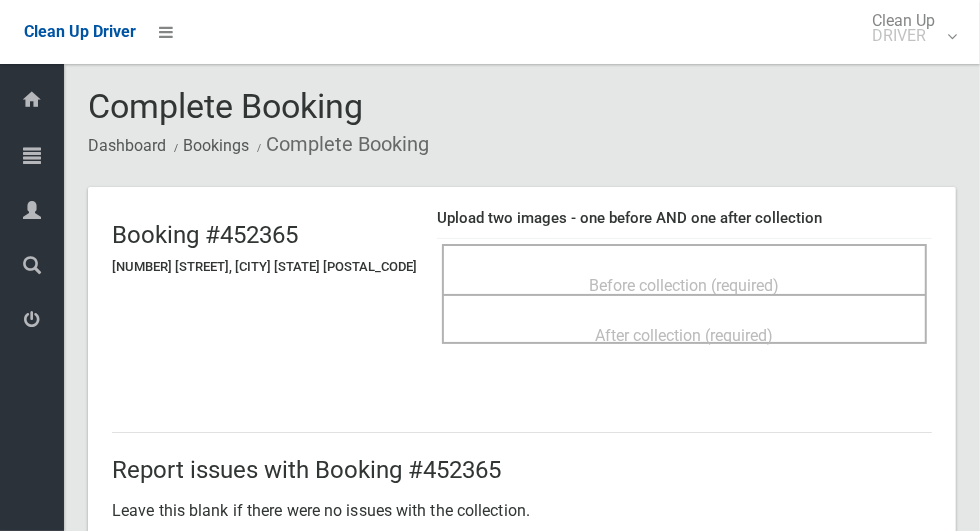 click on "Before collection (required)" at bounding box center [685, 285] 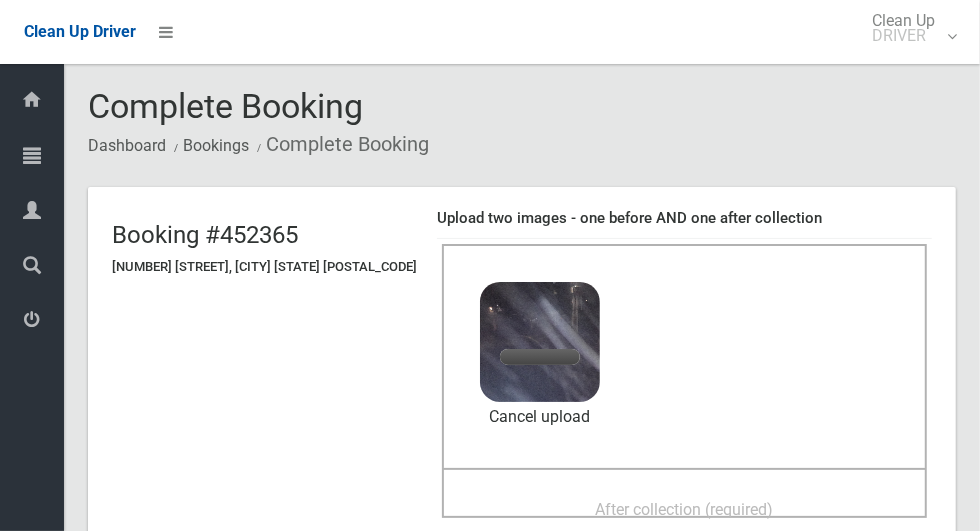 click on "After collection (required)" at bounding box center (685, 509) 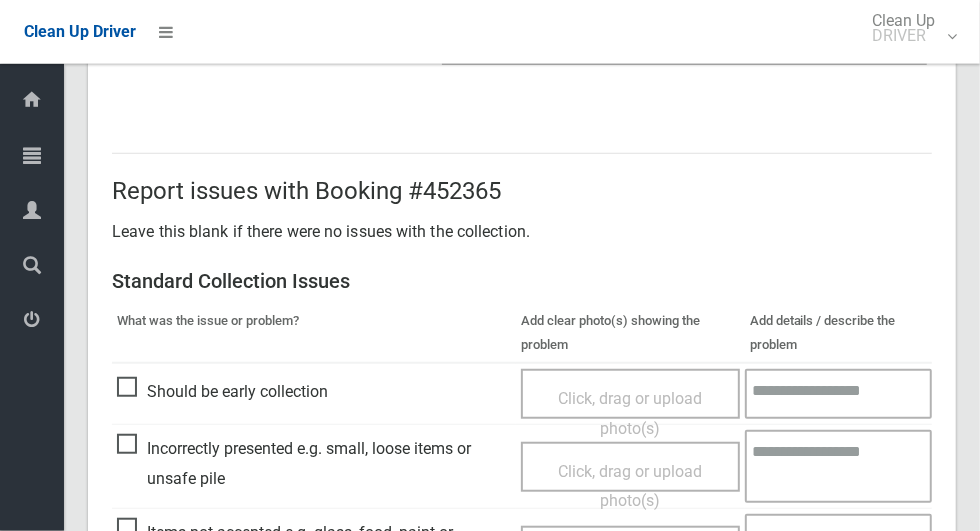 scroll, scrollTop: 1033, scrollLeft: 0, axis: vertical 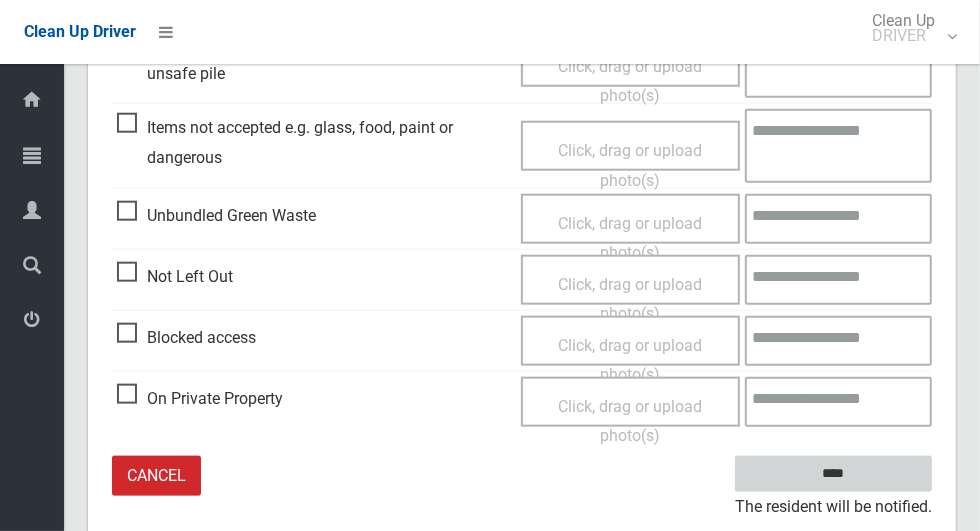 click on "****" at bounding box center [833, 474] 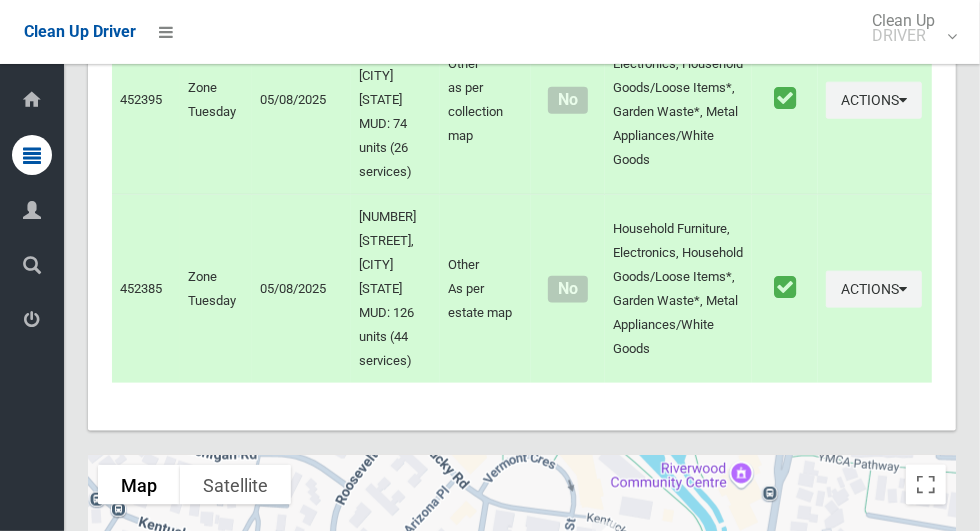 scroll, scrollTop: 1856, scrollLeft: 0, axis: vertical 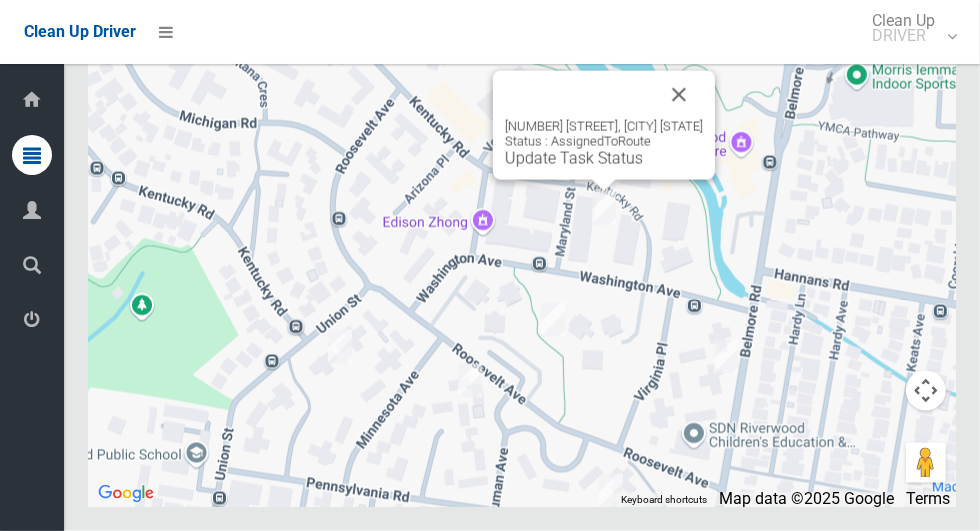 click at bounding box center (679, 95) 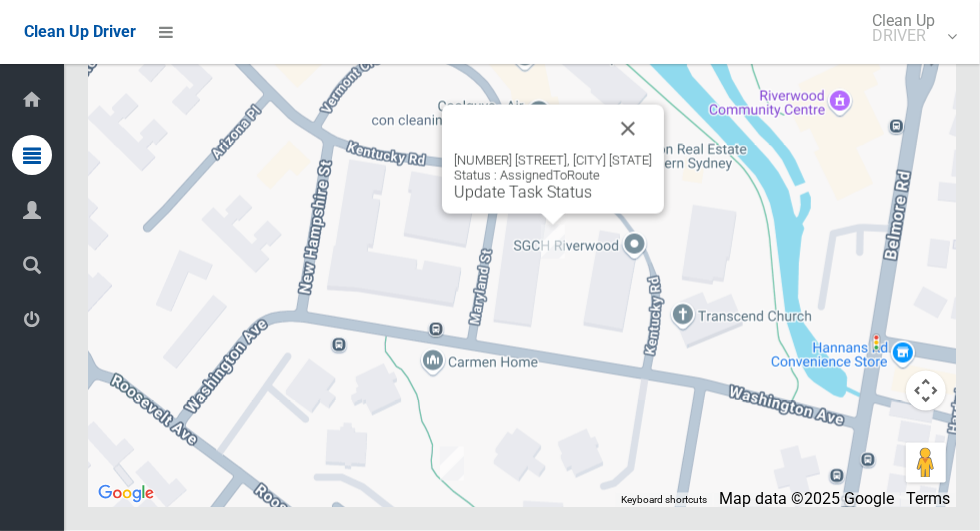 click at bounding box center [628, 129] 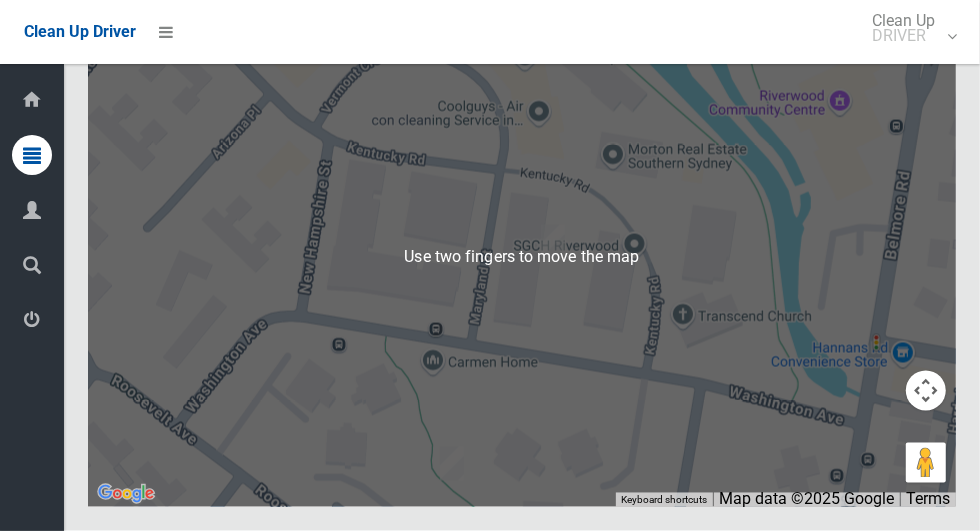 scroll, scrollTop: 1855, scrollLeft: 0, axis: vertical 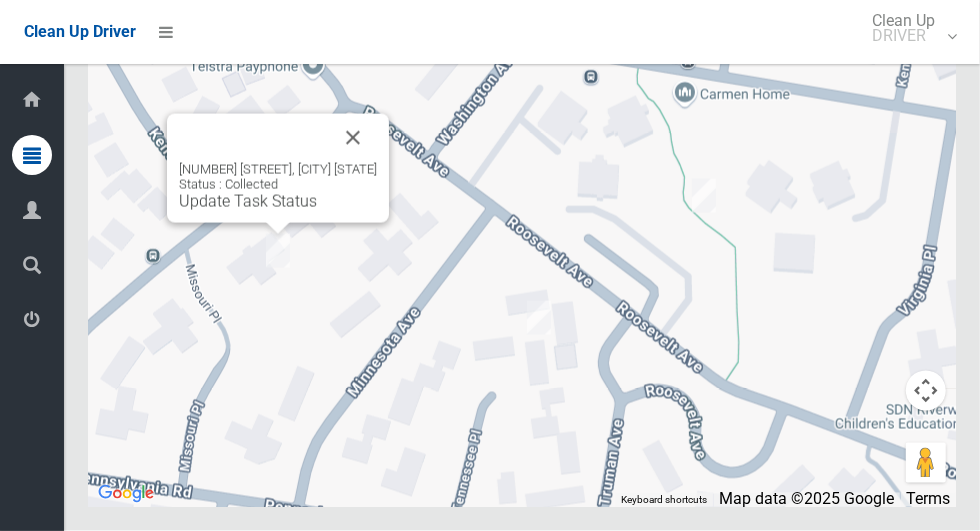 click at bounding box center [353, 138] 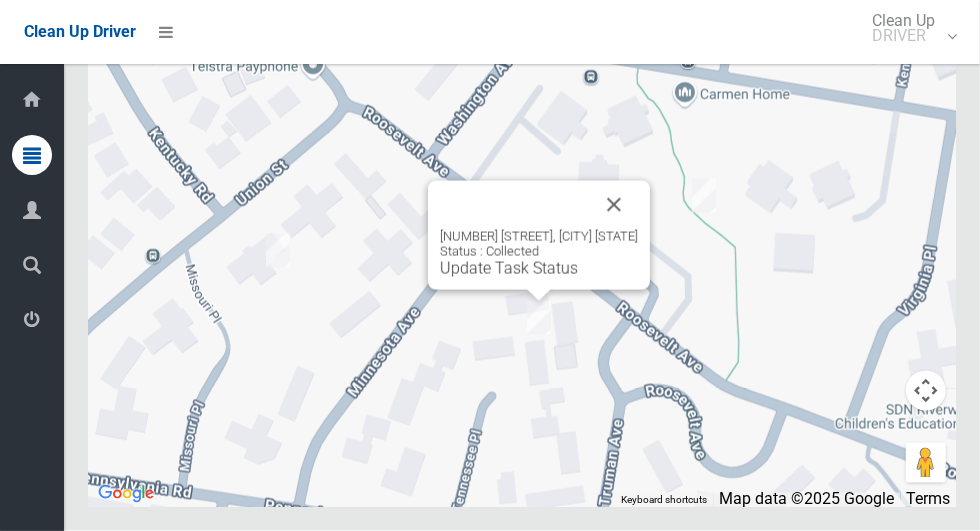 click at bounding box center (614, 205) 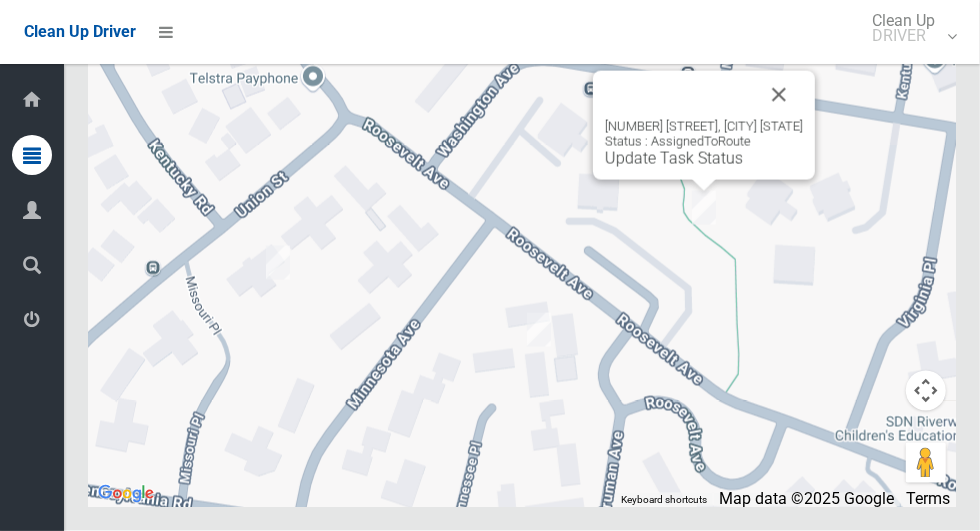 click at bounding box center [779, 95] 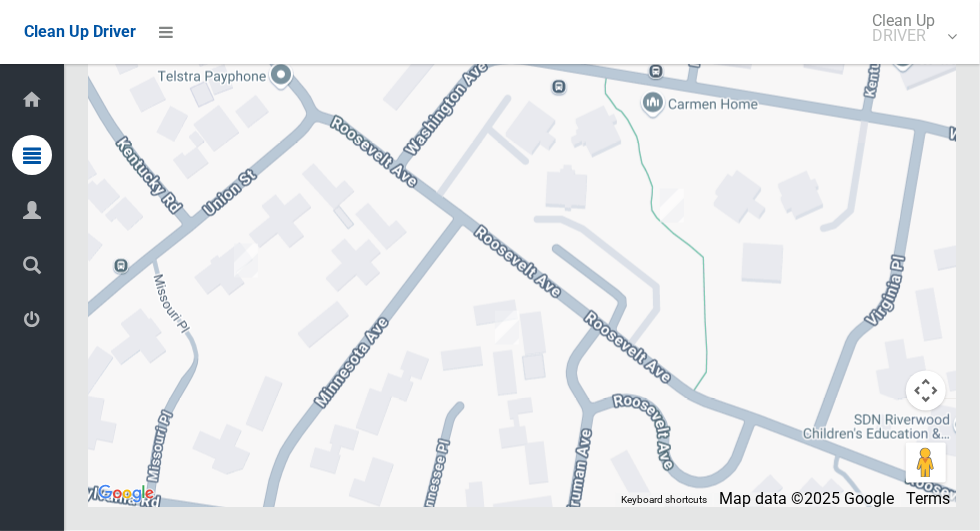 click at bounding box center (522, 257) 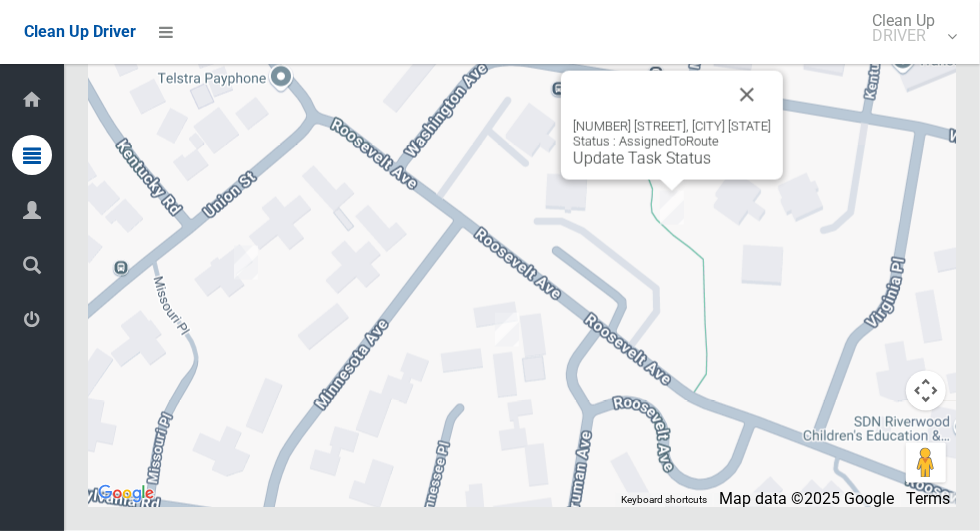 click at bounding box center (747, 95) 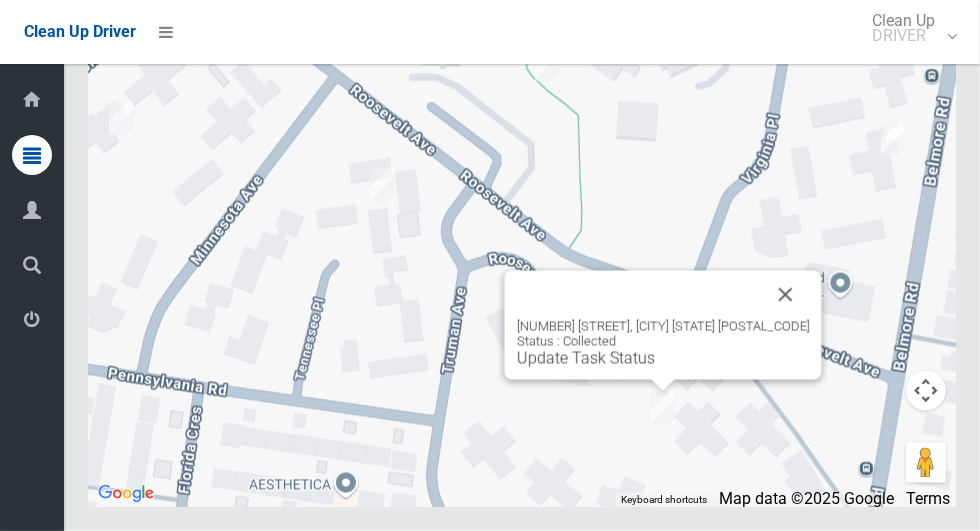click at bounding box center [786, 295] 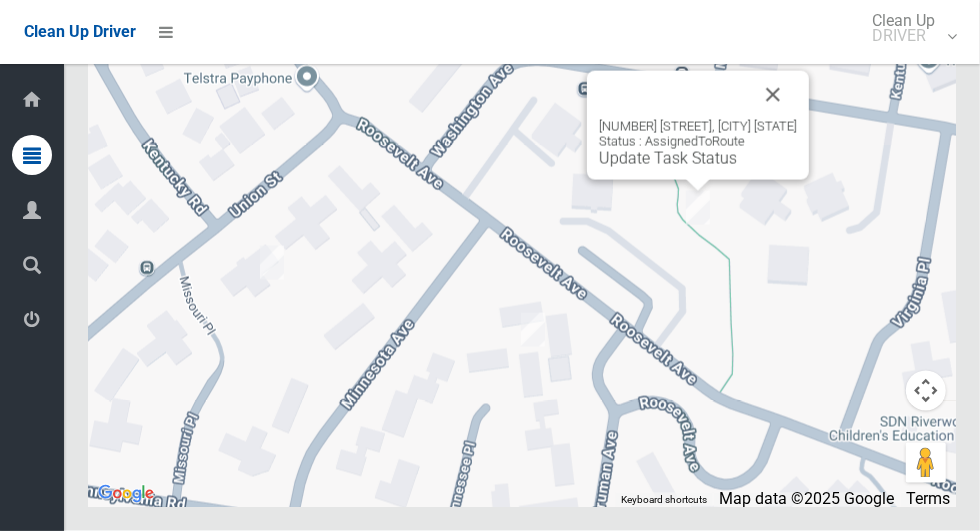click at bounding box center [773, 95] 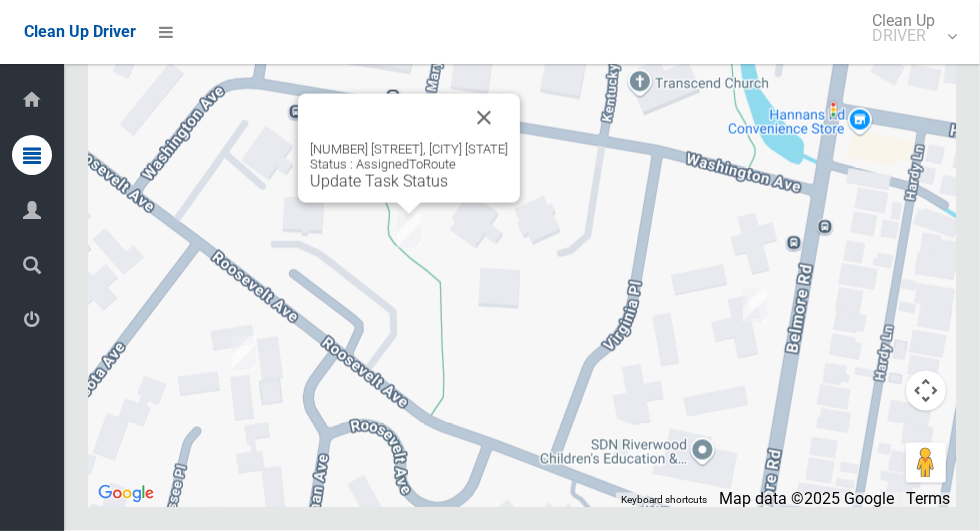 click on "Update Task Status" at bounding box center (379, 181) 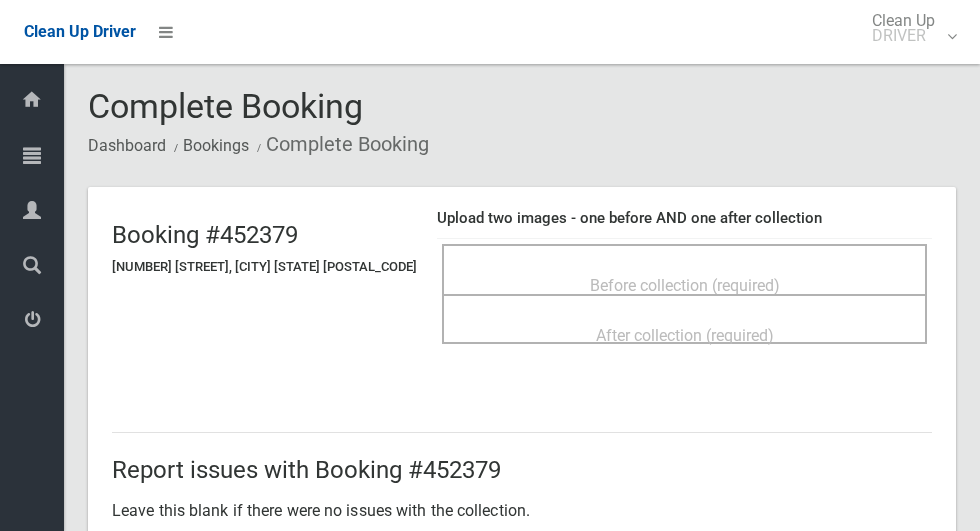 scroll, scrollTop: 0, scrollLeft: 0, axis: both 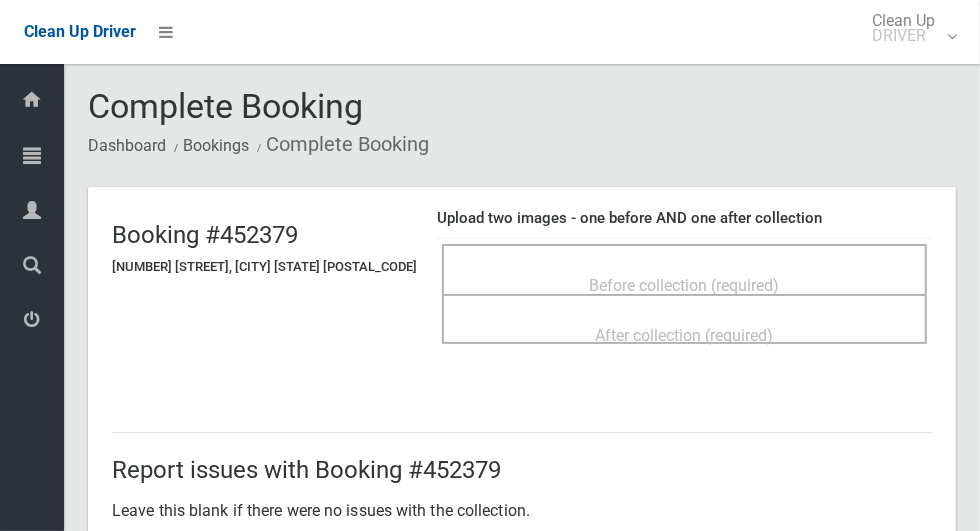 click on "Before collection (required)" at bounding box center (685, 285) 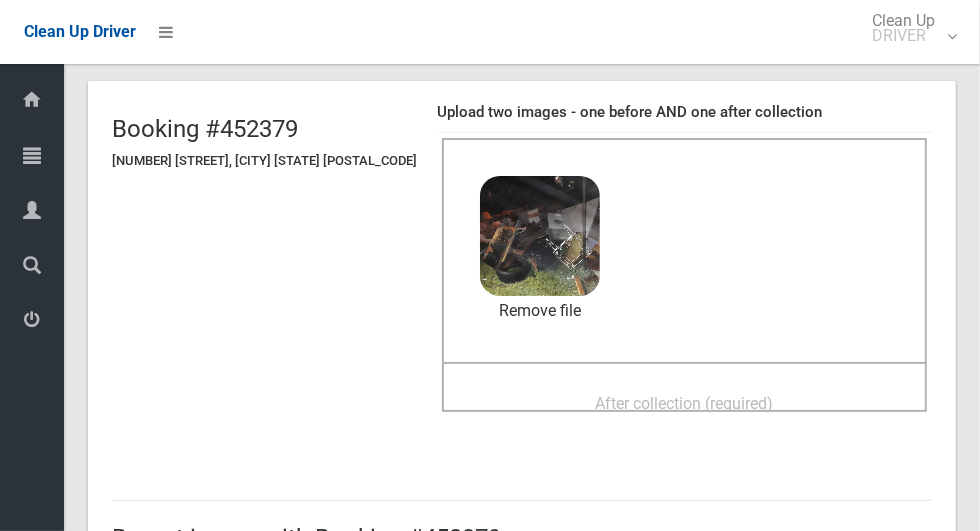 scroll, scrollTop: 128, scrollLeft: 0, axis: vertical 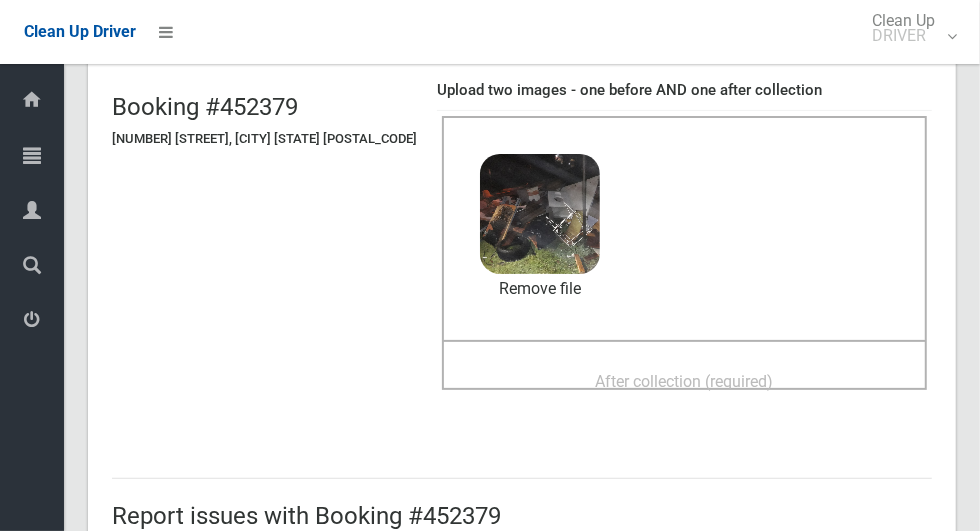click on "After collection (required)" at bounding box center [685, 381] 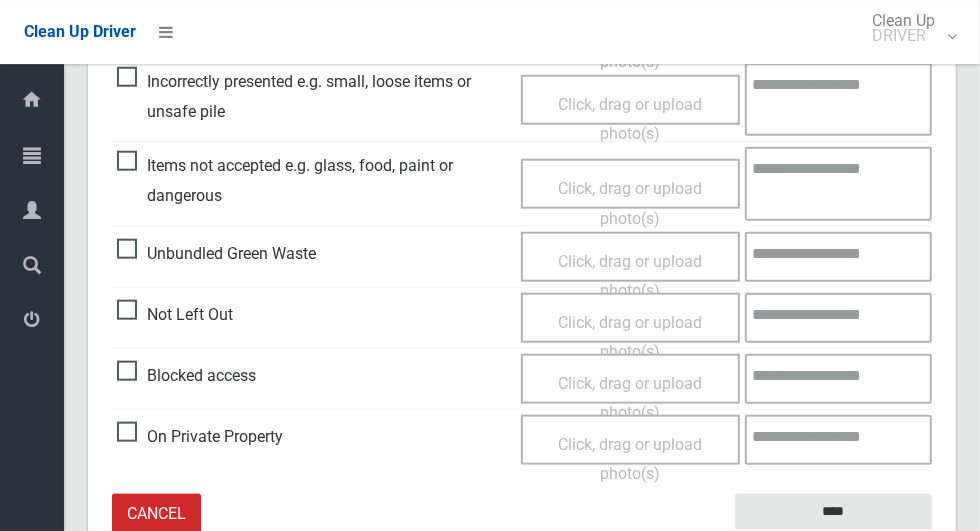 scroll, scrollTop: 1033, scrollLeft: 0, axis: vertical 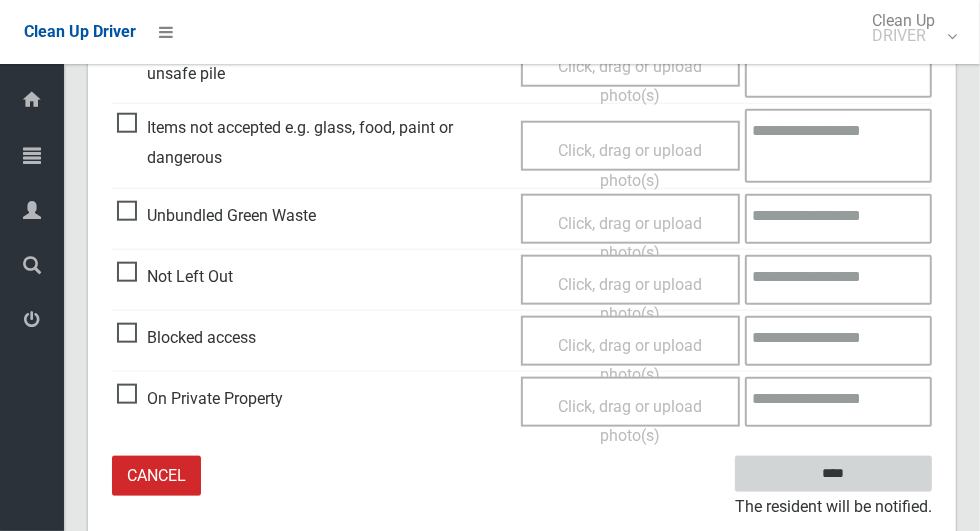 click on "****" at bounding box center (833, 474) 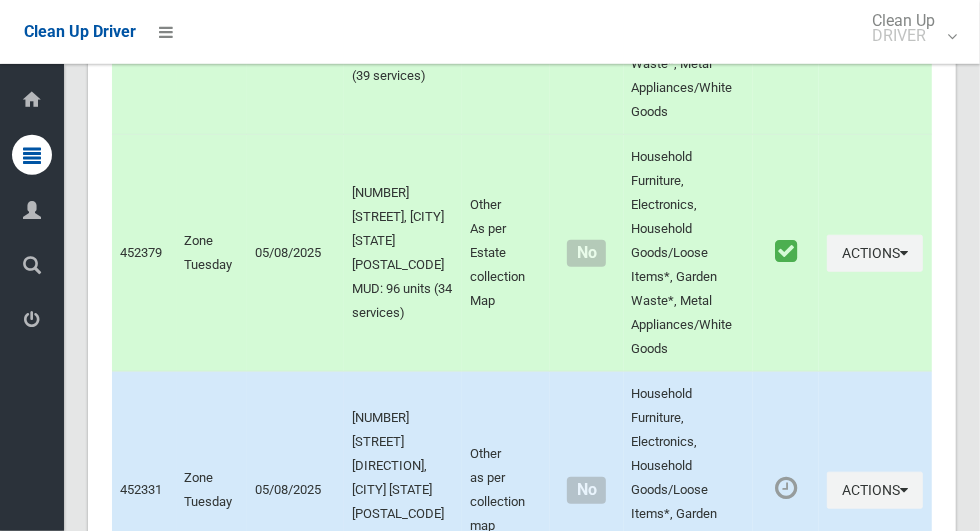 scroll, scrollTop: 1856, scrollLeft: 0, axis: vertical 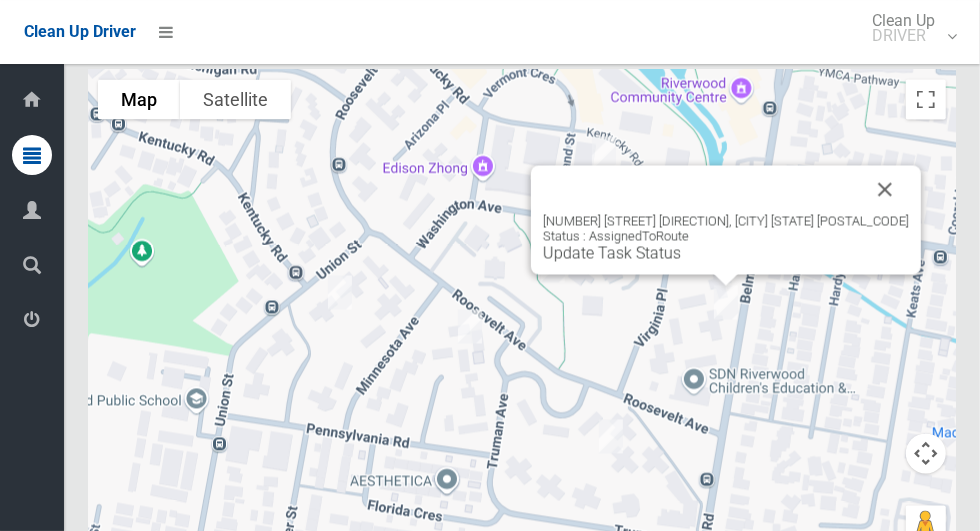 click on "165 Belmore Road North, RIVERWOOD NSW 2210 Status : AssignedToRoute Update Task Status" at bounding box center (726, 219) 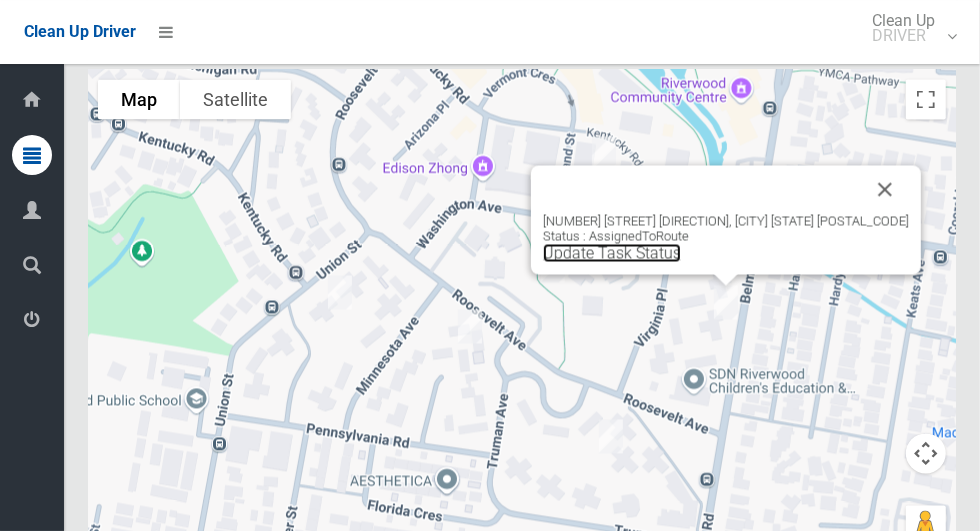 click on "Update Task Status" at bounding box center [612, 252] 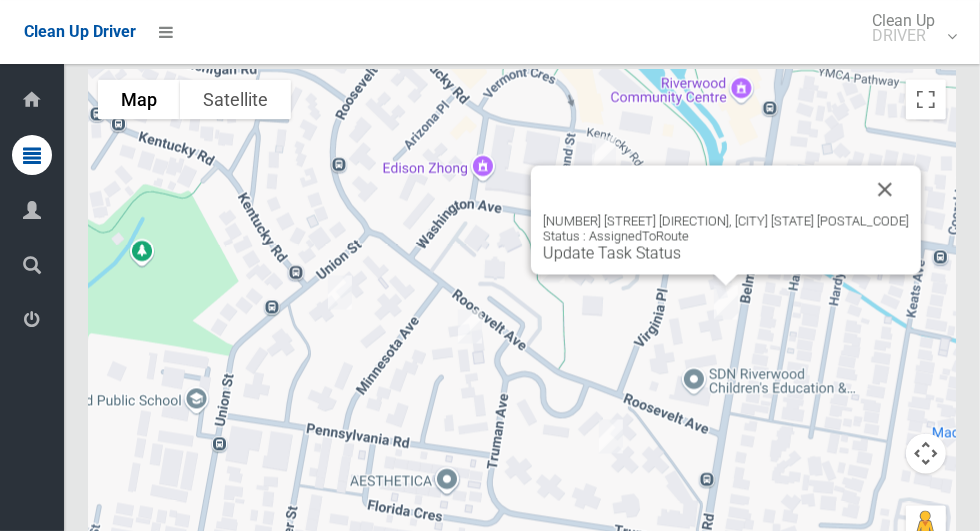 click at bounding box center [885, 189] 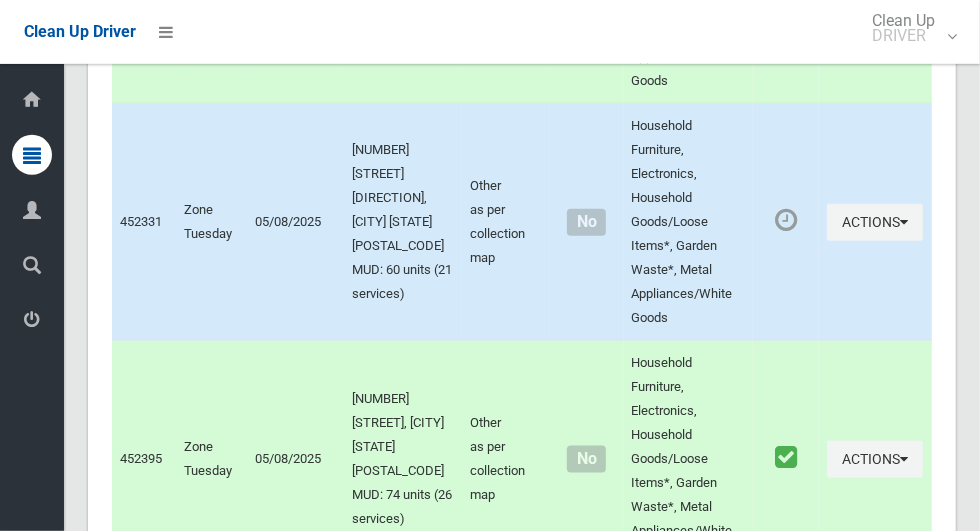 scroll, scrollTop: 1031, scrollLeft: 0, axis: vertical 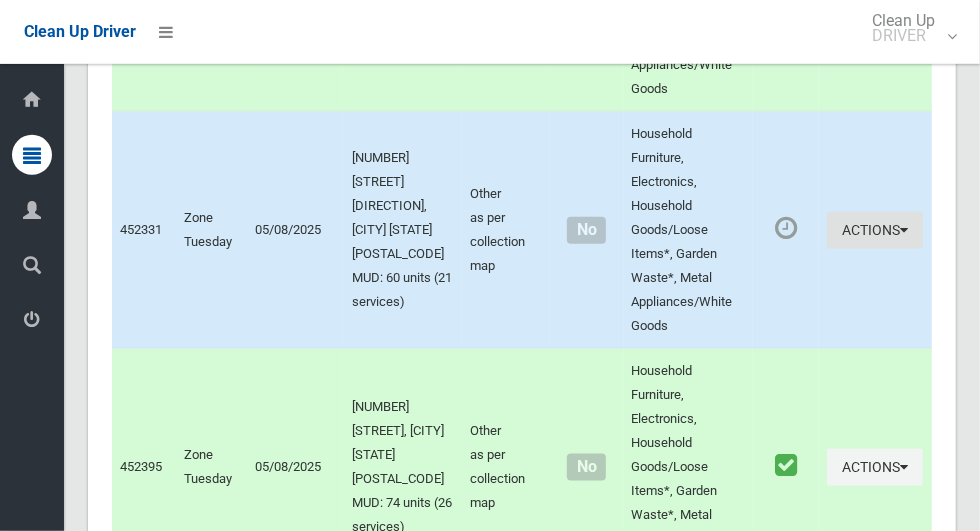click on "Actions" at bounding box center (875, 230) 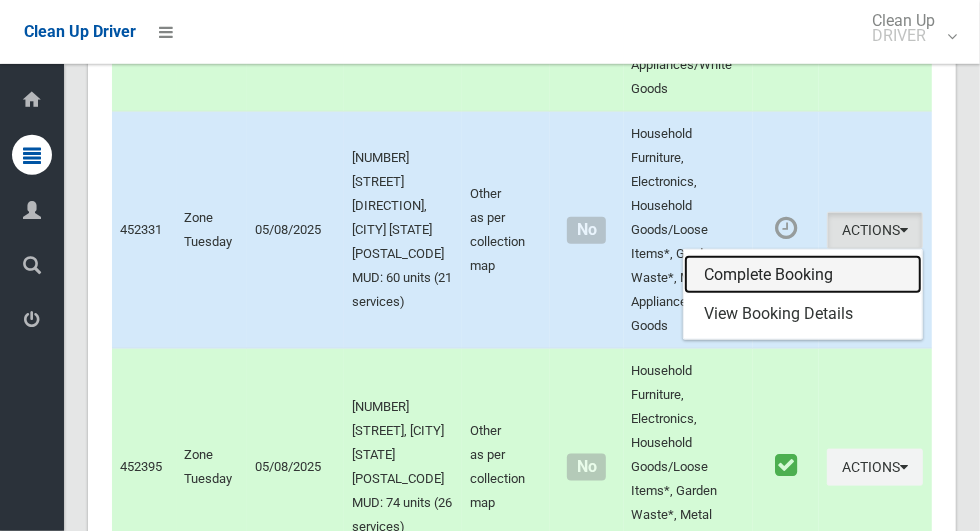 click on "Complete Booking" at bounding box center (803, 275) 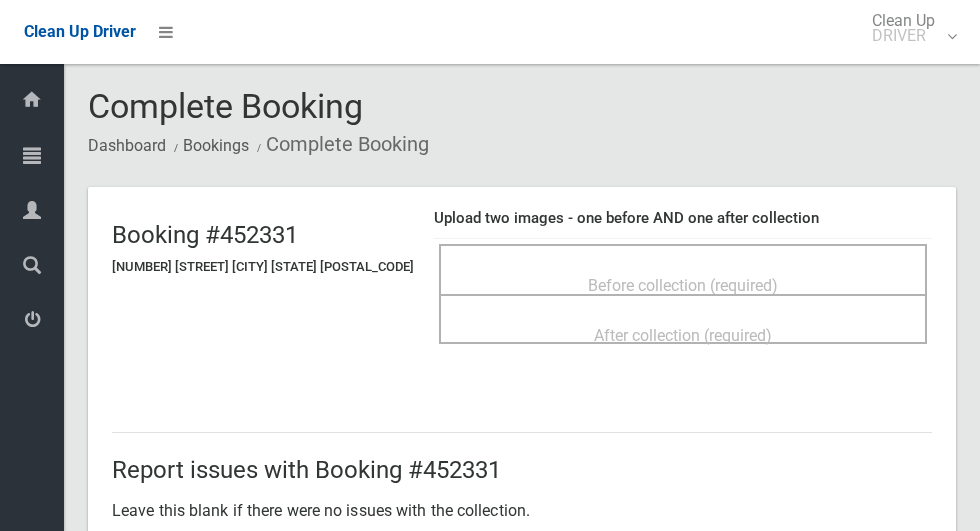 scroll, scrollTop: 0, scrollLeft: 0, axis: both 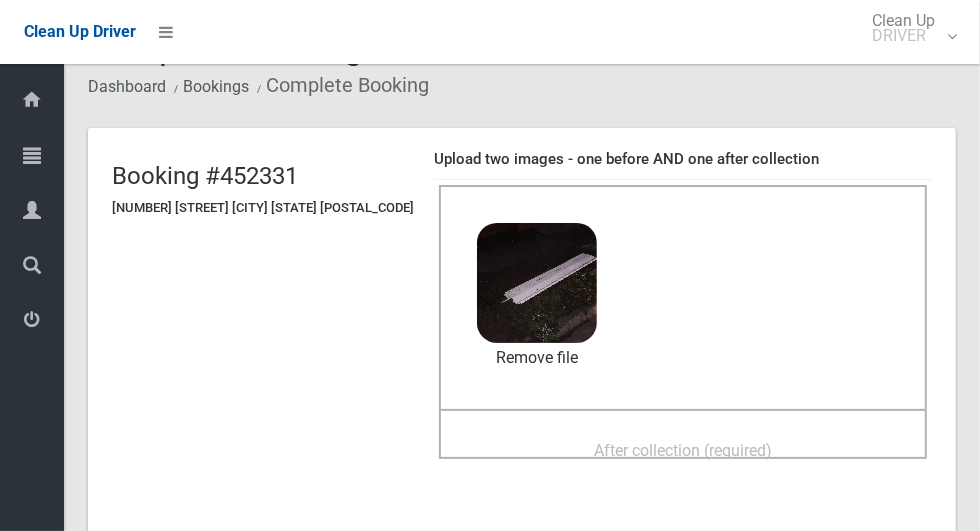 click on "After collection (required)" at bounding box center (683, 450) 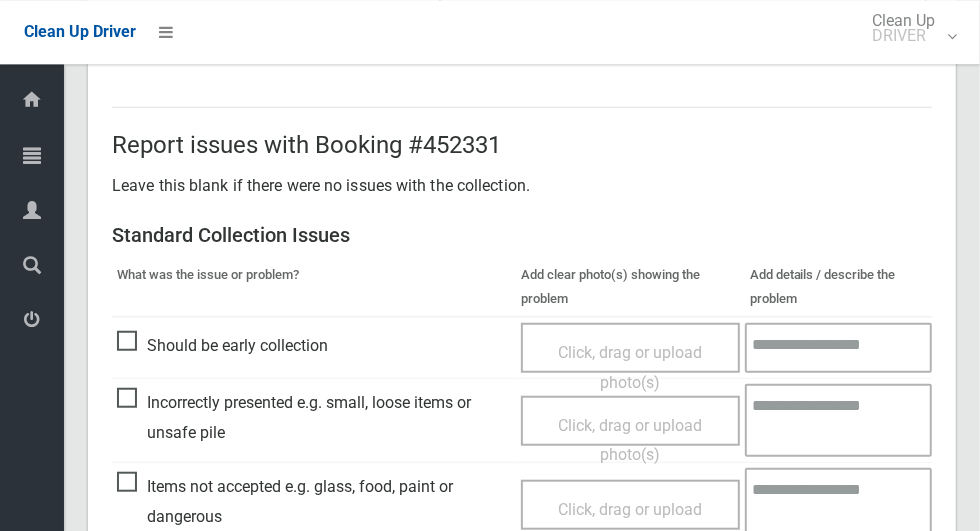 scroll, scrollTop: 1033, scrollLeft: 0, axis: vertical 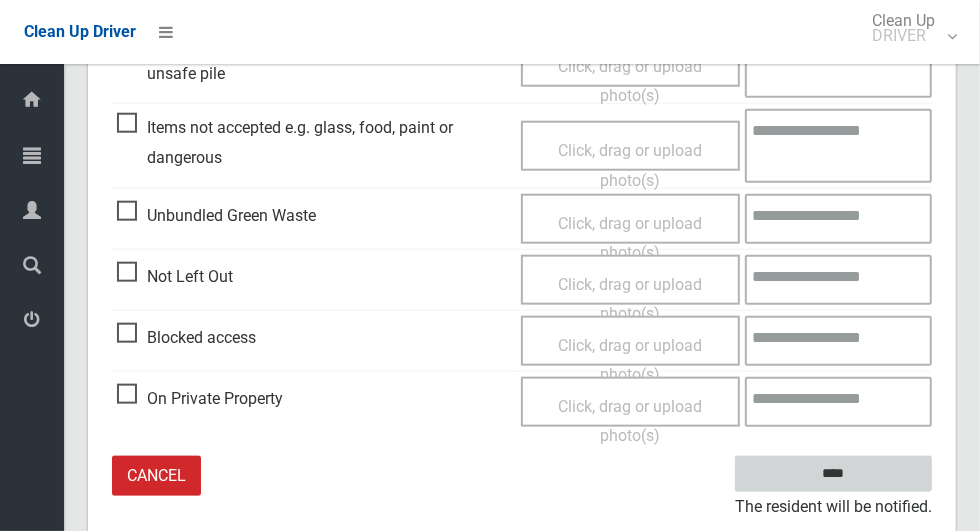 click on "****" at bounding box center (833, 474) 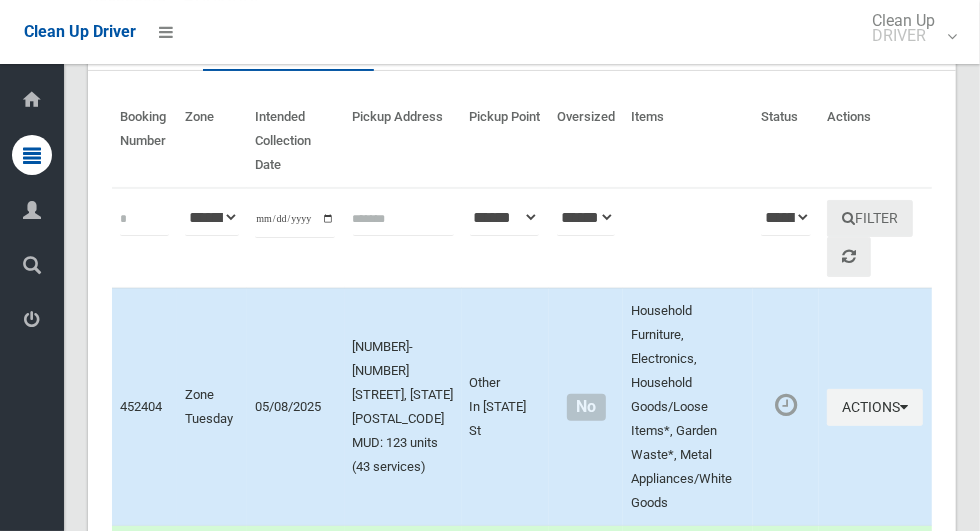 scroll, scrollTop: 144, scrollLeft: 0, axis: vertical 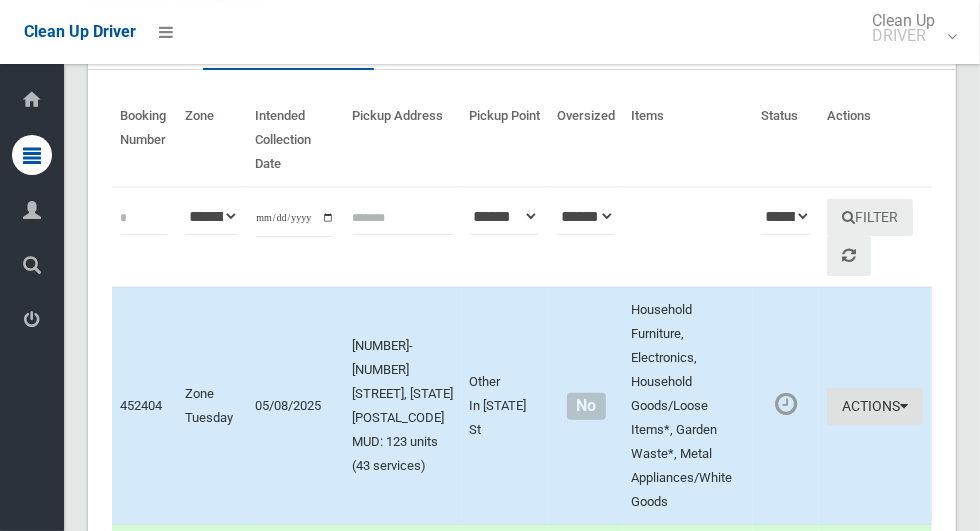click on "Actions" at bounding box center [875, 406] 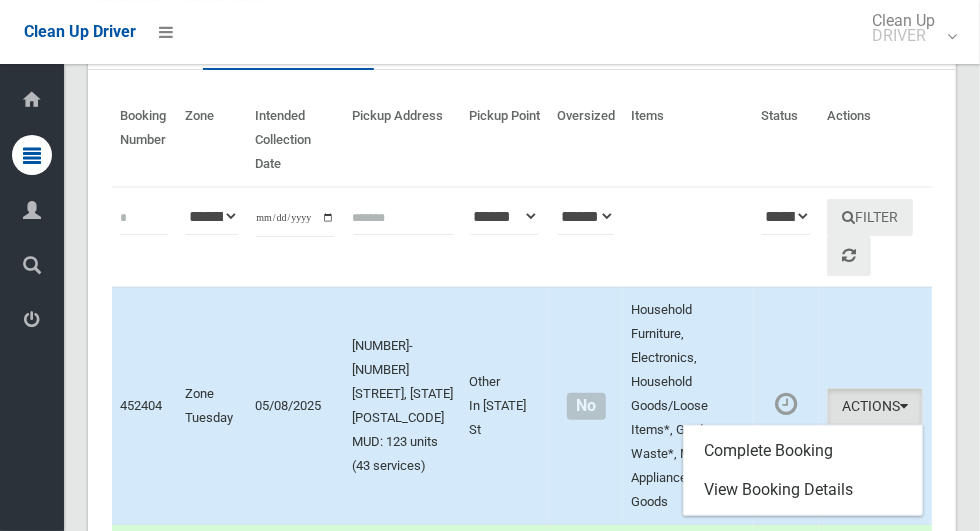 click at bounding box center (490, 265) 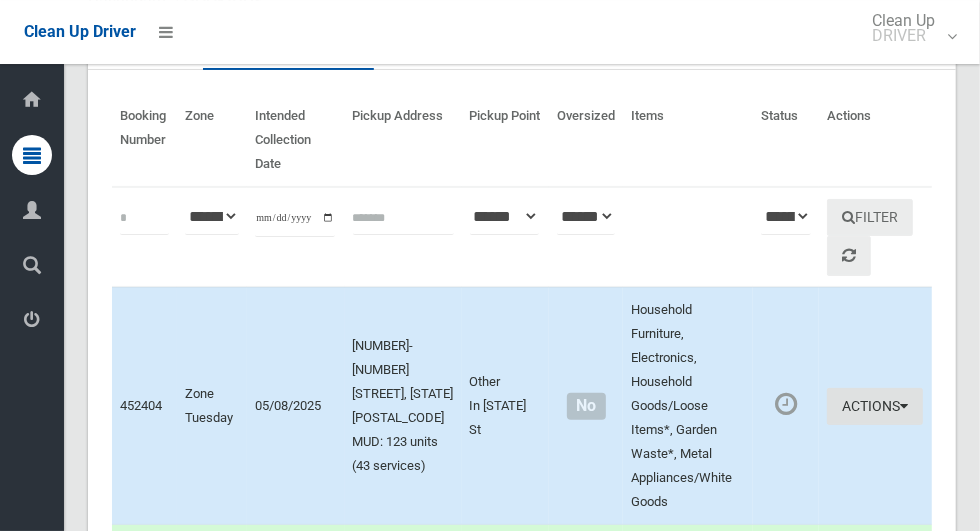 click on "Actions" at bounding box center [875, 406] 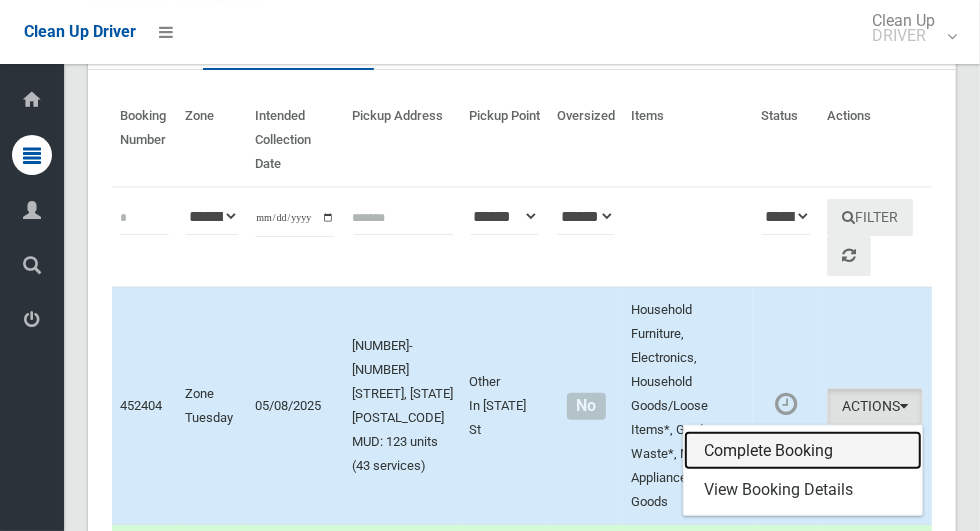 click on "Complete Booking" at bounding box center (803, 451) 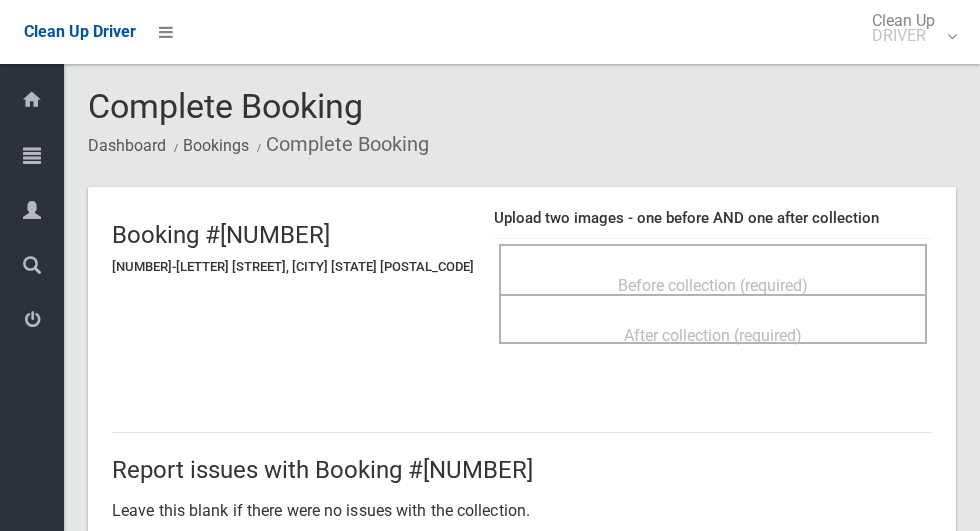 scroll, scrollTop: 0, scrollLeft: 0, axis: both 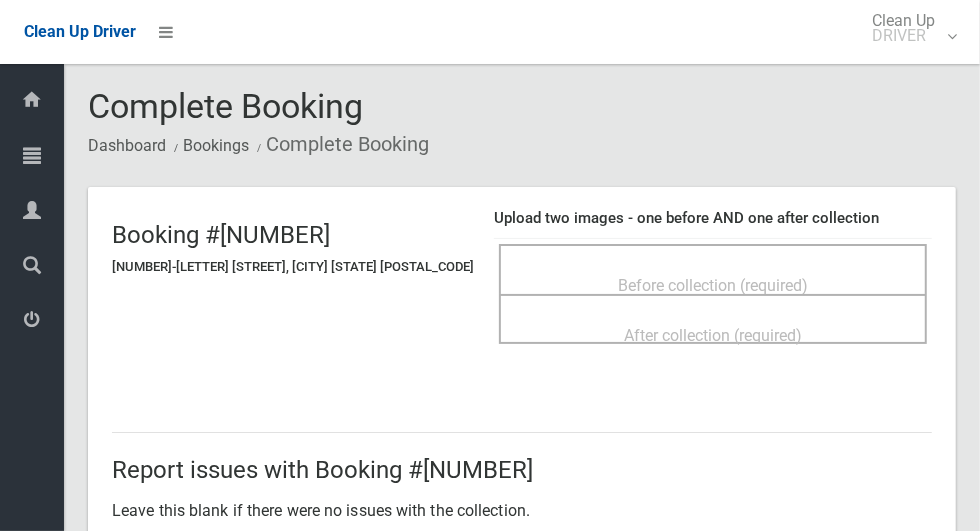 click on "Before collection (required)" at bounding box center [713, 285] 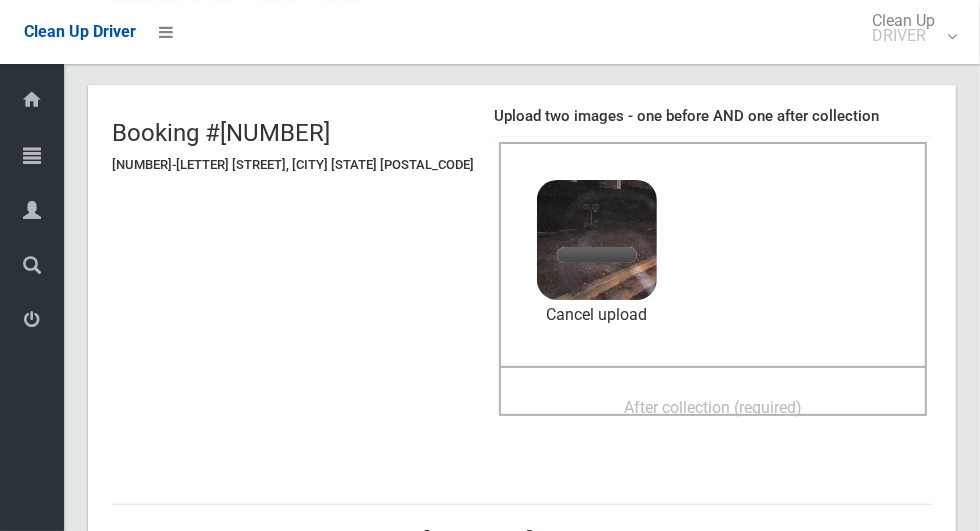 scroll, scrollTop: 103, scrollLeft: 0, axis: vertical 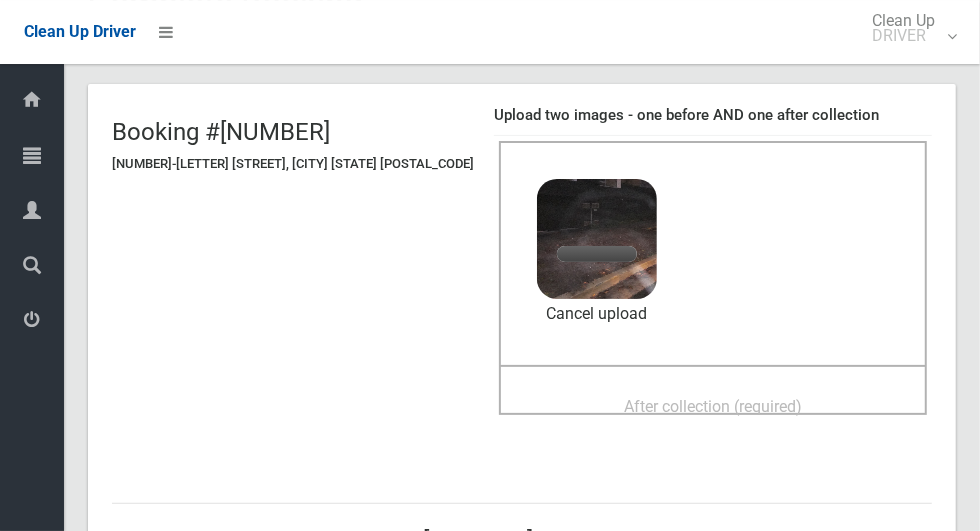click on "After collection (required)" at bounding box center [713, 406] 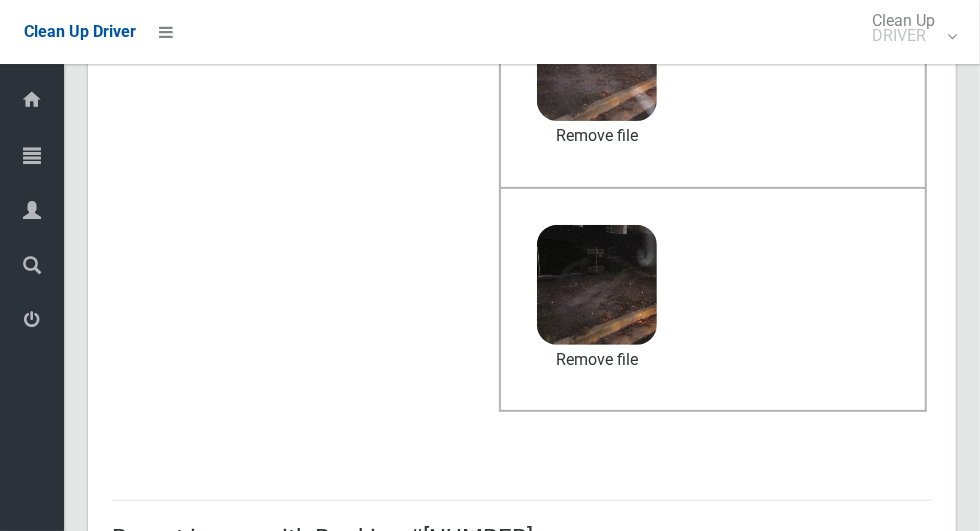 scroll, scrollTop: 1033, scrollLeft: 0, axis: vertical 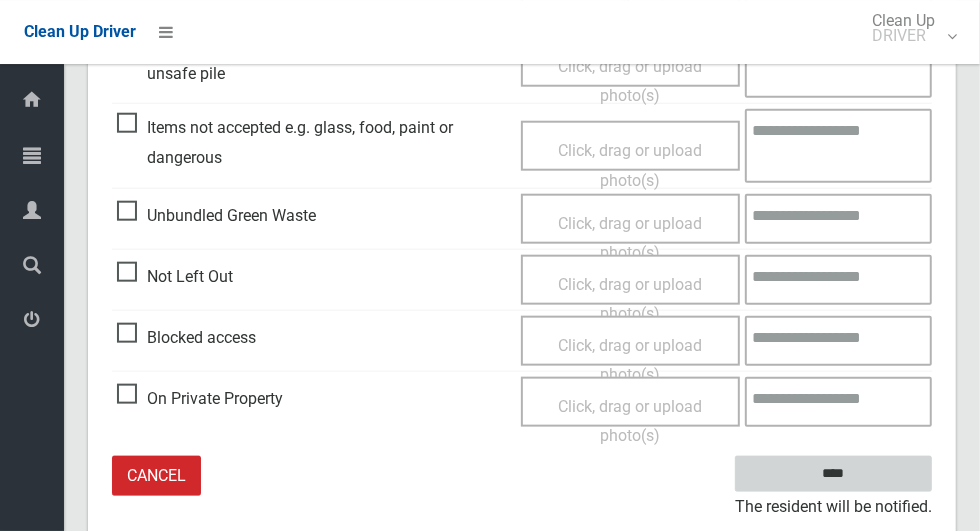 click on "****" at bounding box center [833, 474] 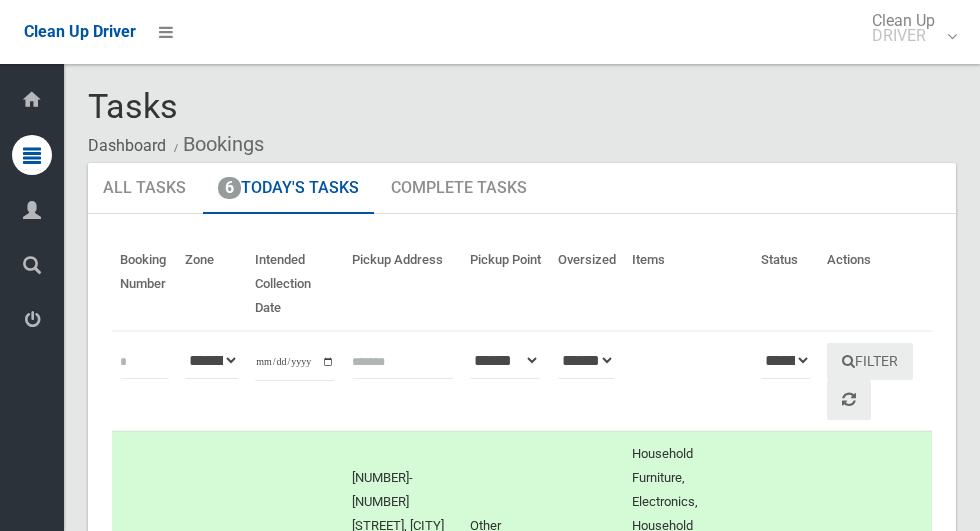 scroll, scrollTop: 0, scrollLeft: 0, axis: both 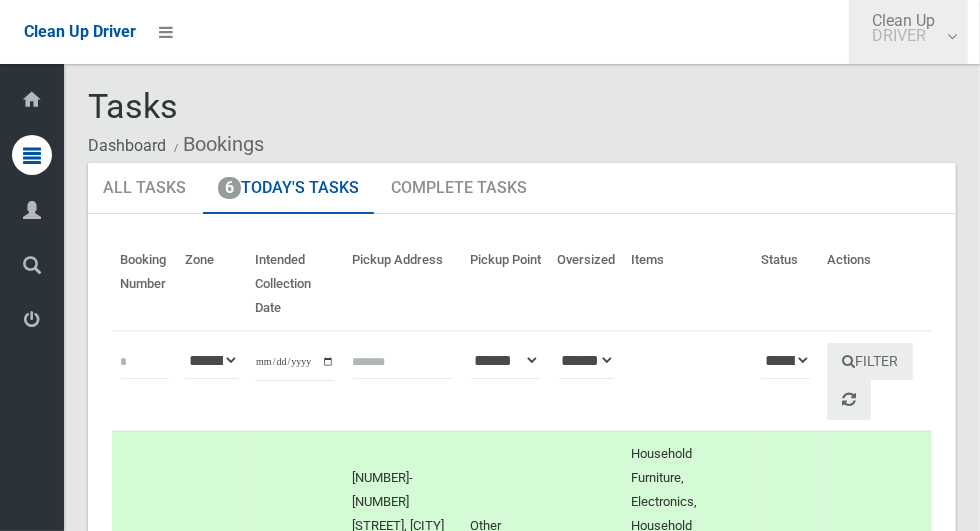 click on "DRIVER" at bounding box center [903, 35] 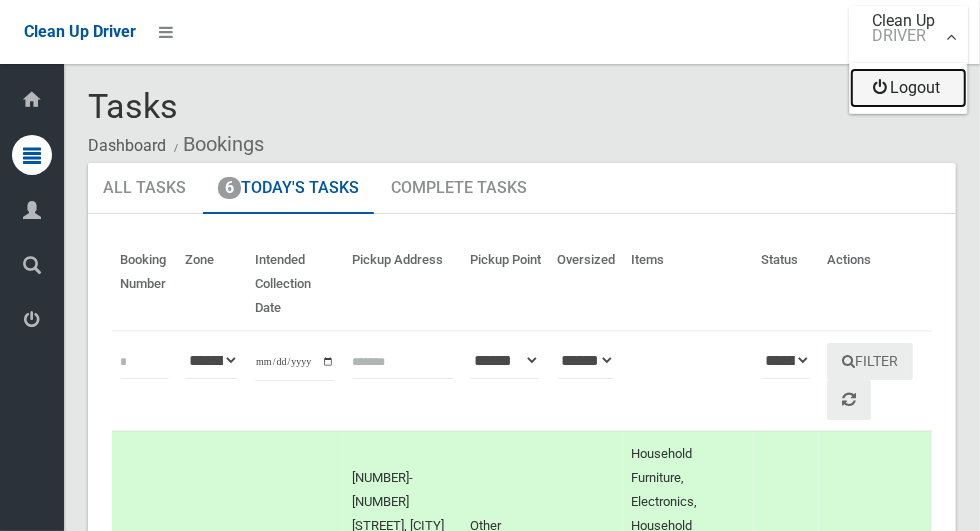 click on "Logout" at bounding box center [908, 88] 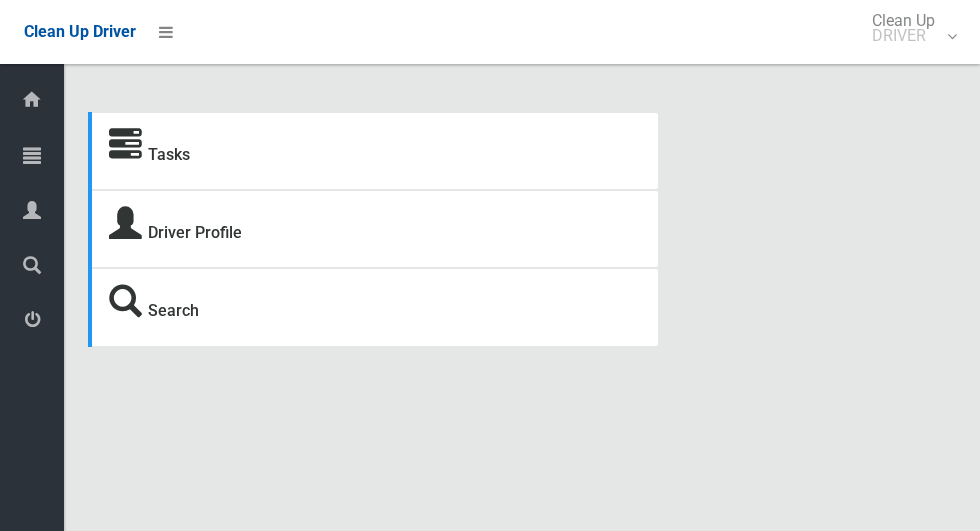 scroll, scrollTop: 0, scrollLeft: 0, axis: both 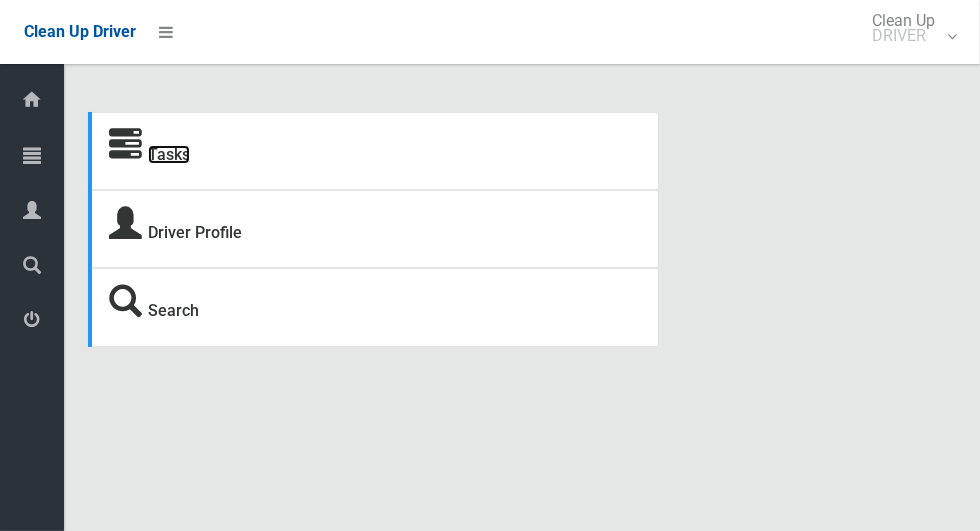 click on "Tasks" at bounding box center [169, 154] 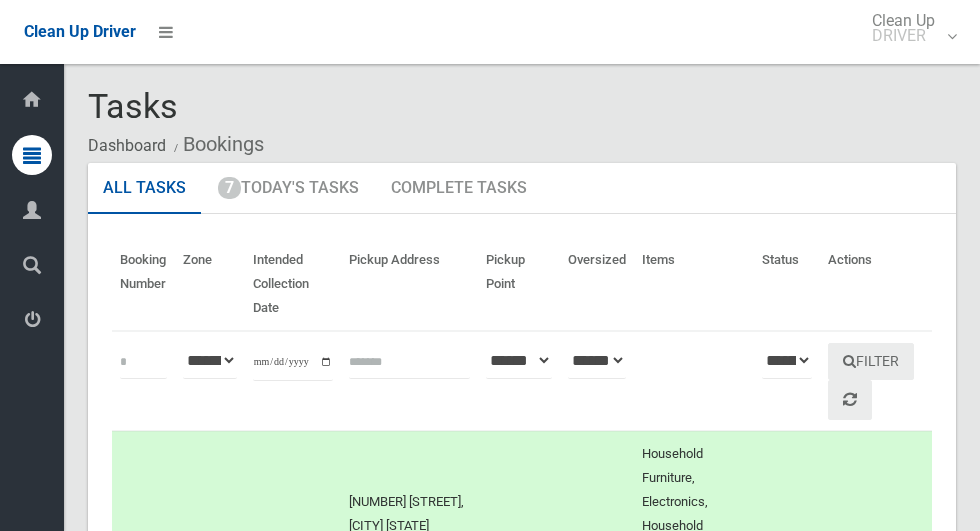scroll, scrollTop: 0, scrollLeft: 0, axis: both 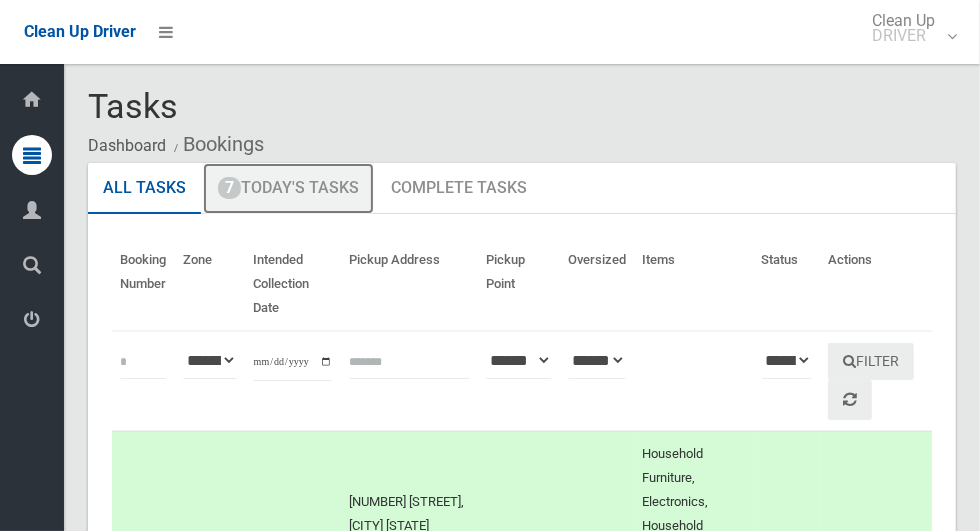 click on "7
Today's Tasks" at bounding box center [288, 189] 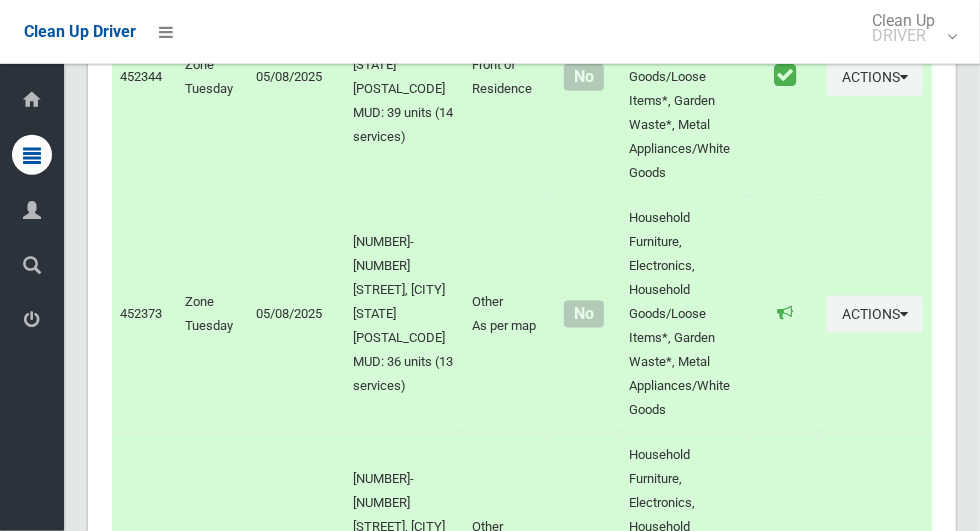scroll, scrollTop: 2093, scrollLeft: 0, axis: vertical 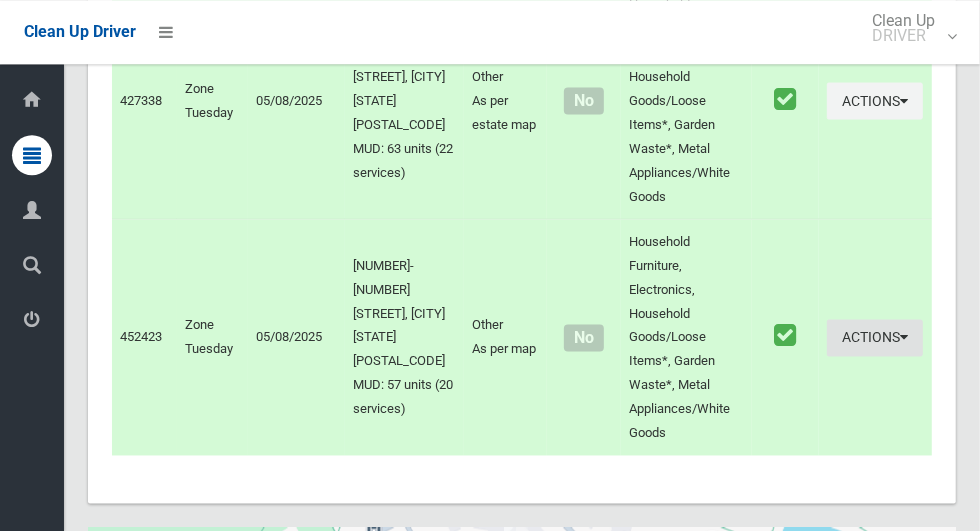 click on "Actions" at bounding box center (875, 337) 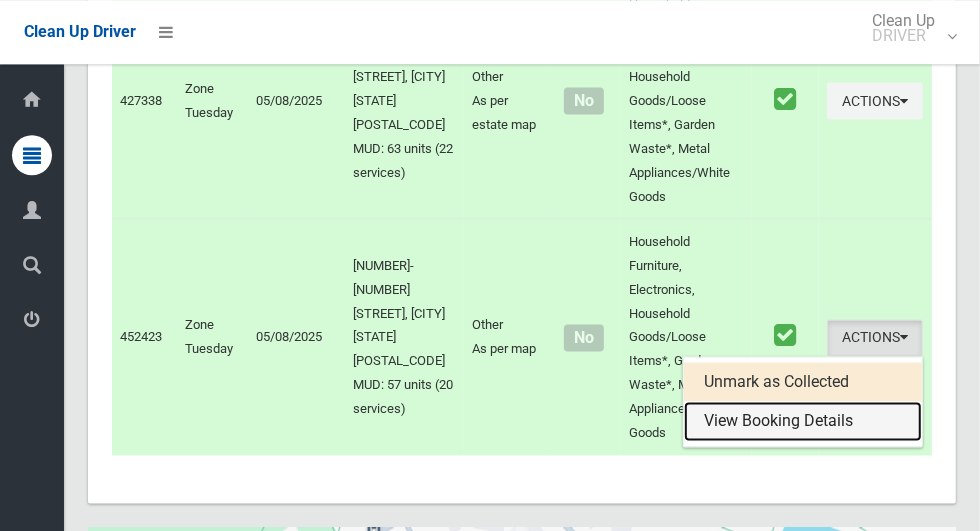 click on "View Booking Details" at bounding box center (803, 421) 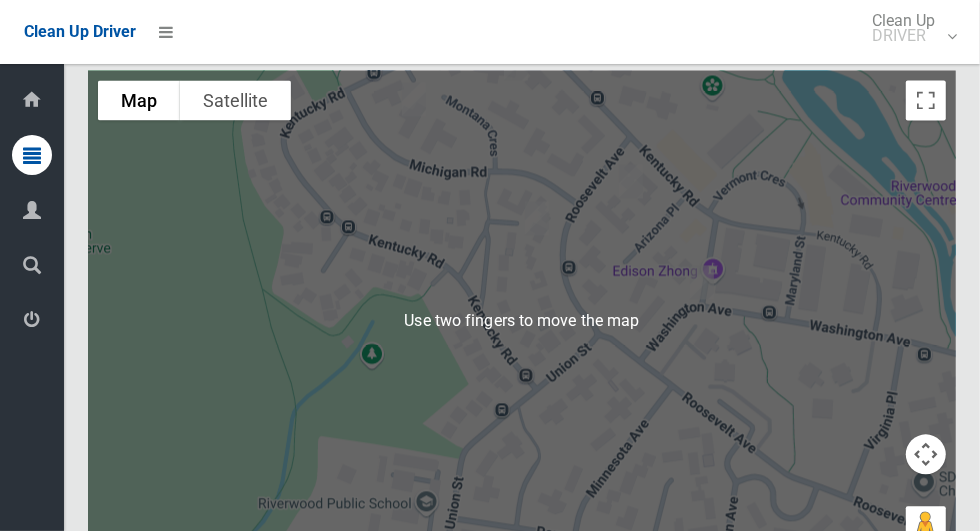 scroll, scrollTop: 2092, scrollLeft: 0, axis: vertical 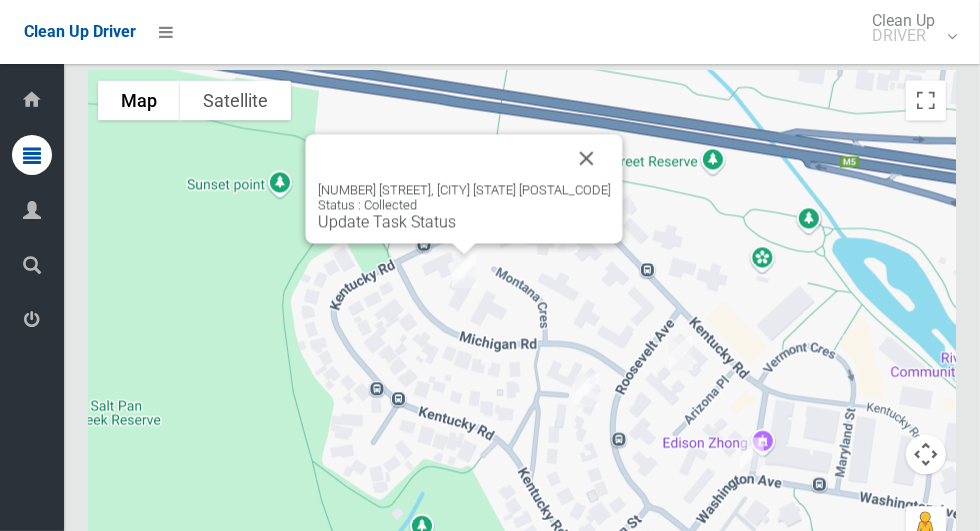 click at bounding box center [587, 158] 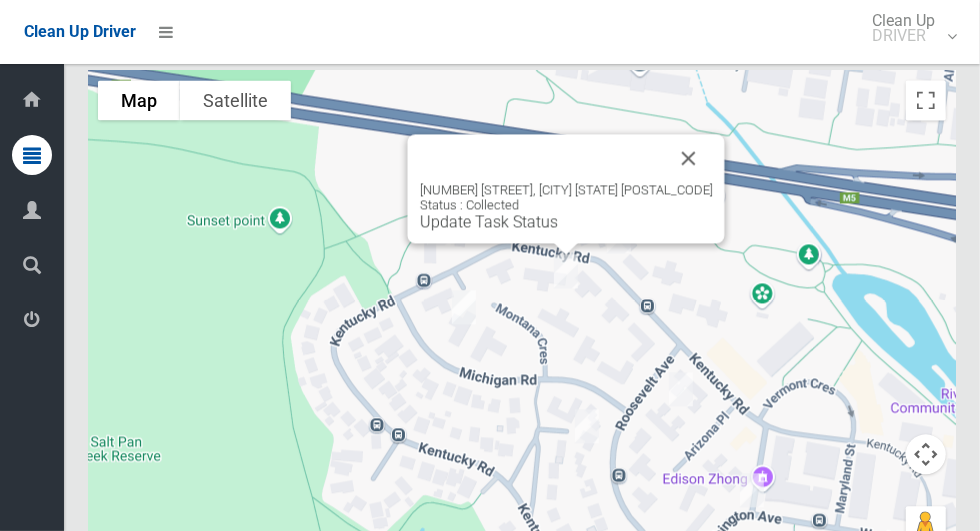 click at bounding box center [689, 158] 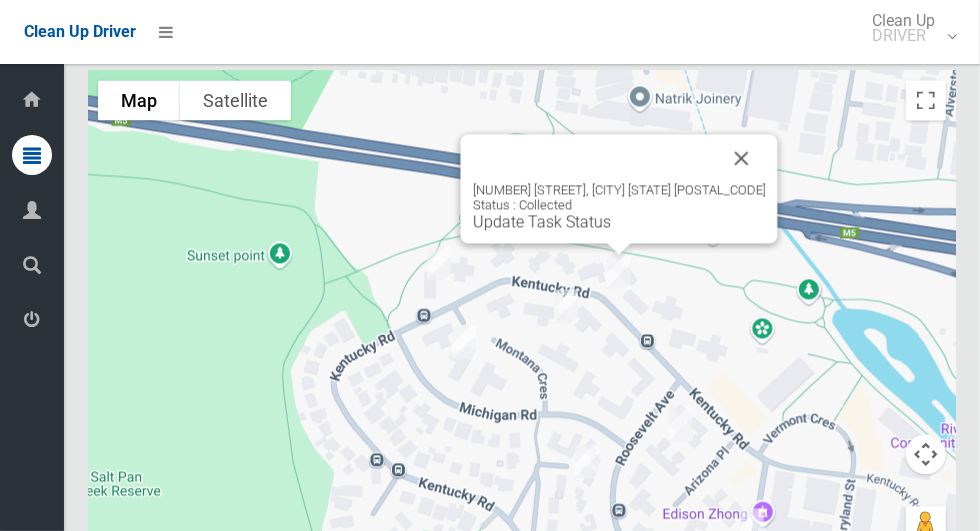 click at bounding box center (742, 158) 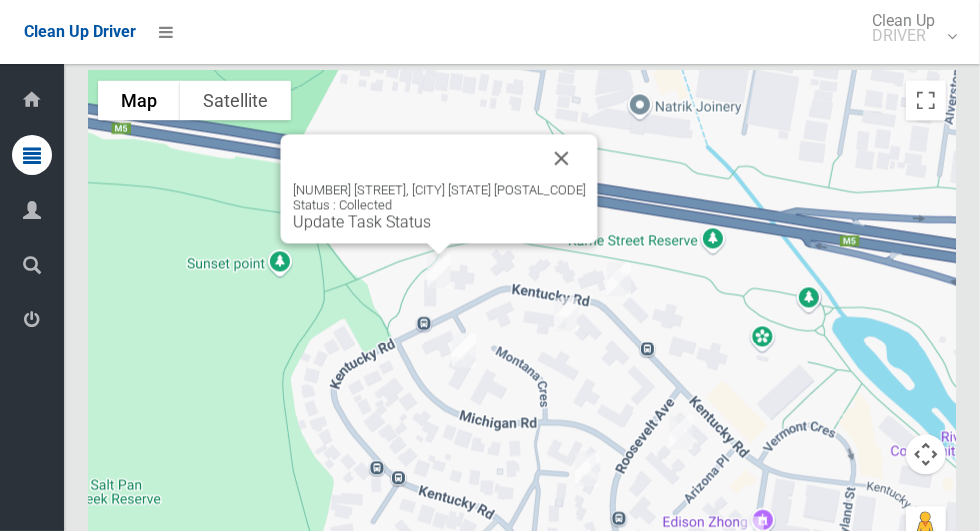 click at bounding box center [562, 158] 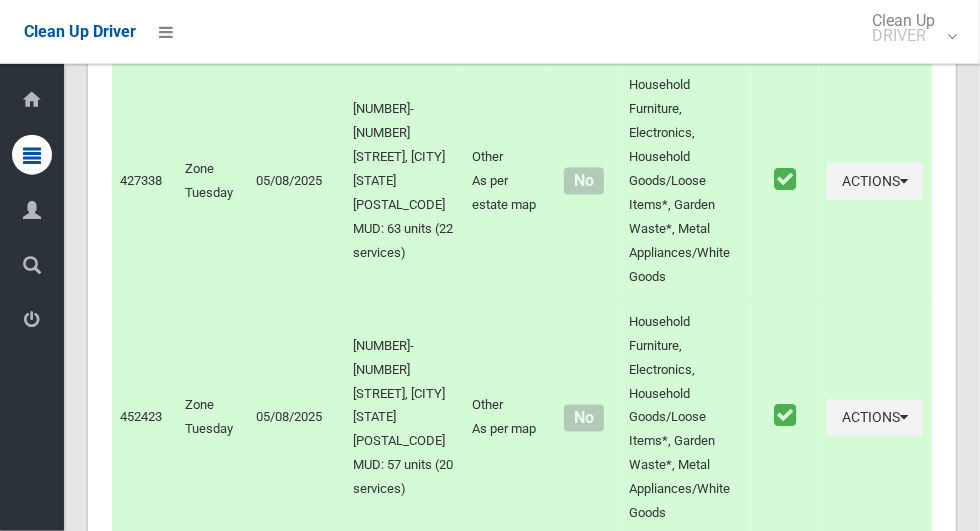 scroll, scrollTop: 1557, scrollLeft: 0, axis: vertical 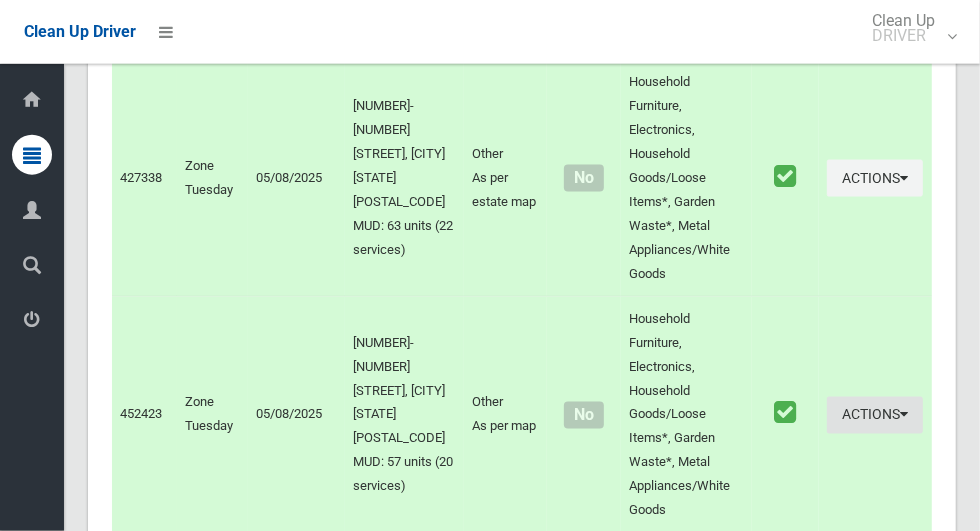 click on "Actions" at bounding box center [875, 415] 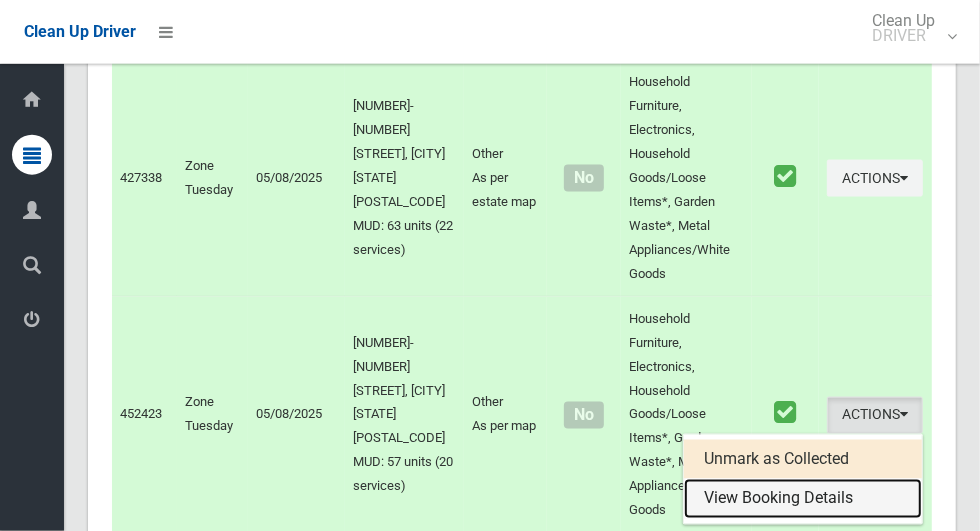 click on "View Booking Details" at bounding box center [803, 499] 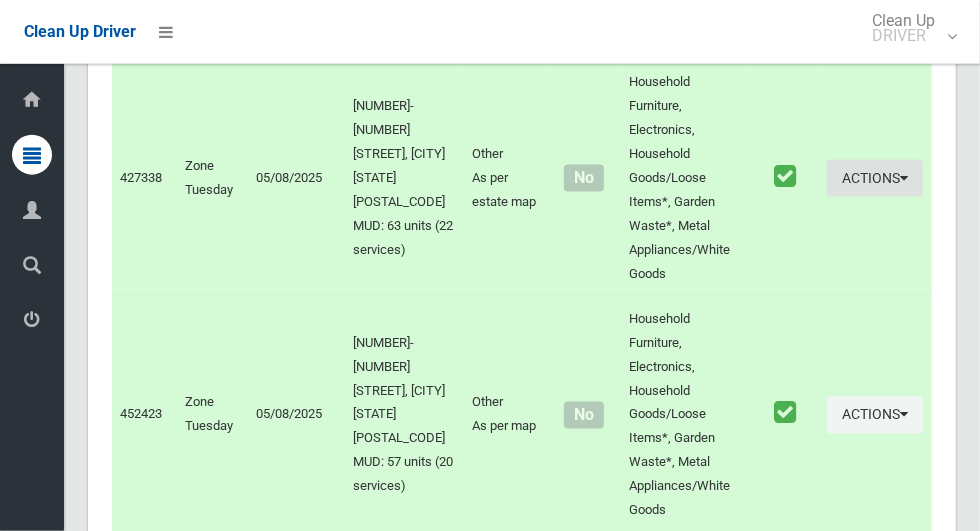 click on "Actions" at bounding box center [875, 178] 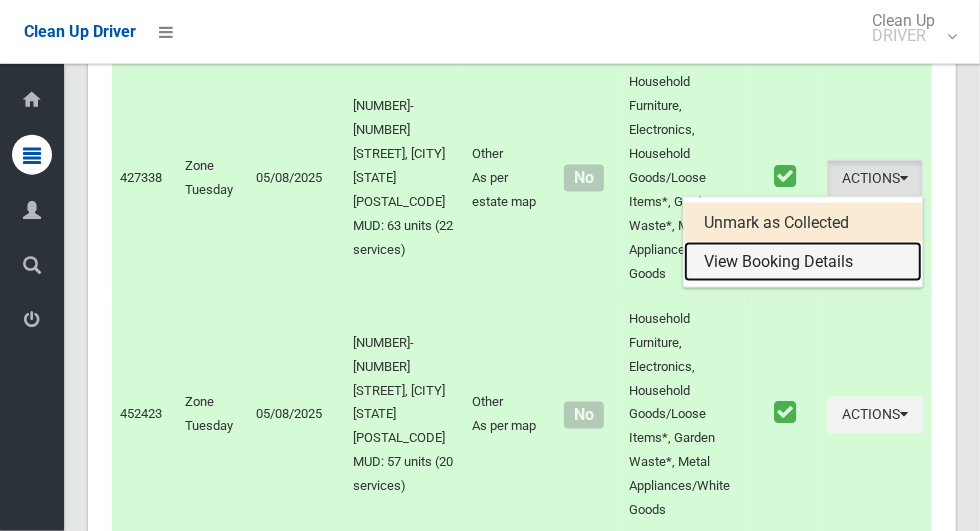 click on "View Booking Details" at bounding box center (803, 262) 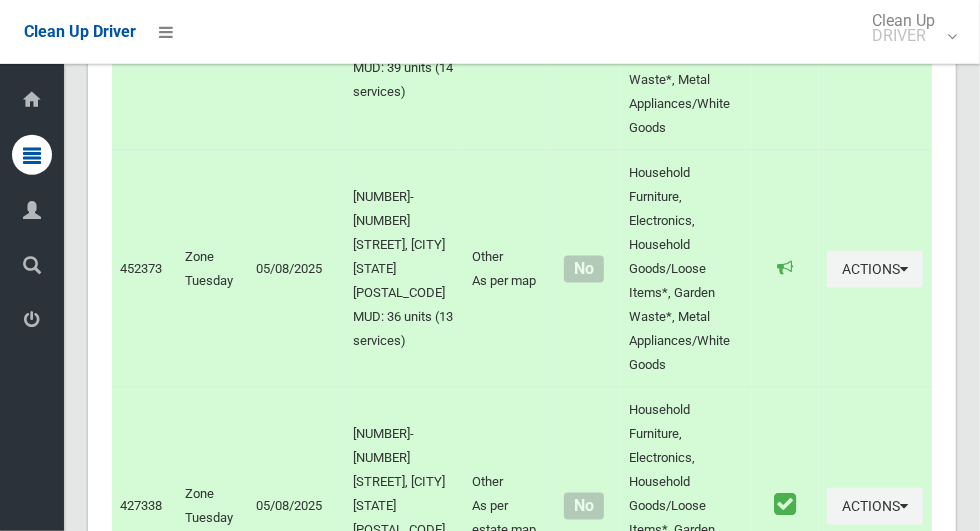 scroll, scrollTop: 1226, scrollLeft: 0, axis: vertical 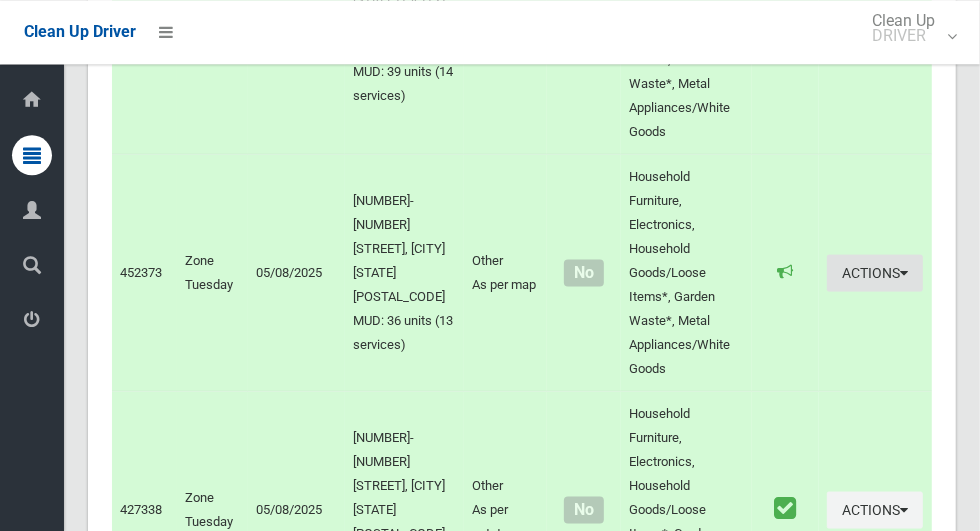 click on "Actions" at bounding box center (875, 272) 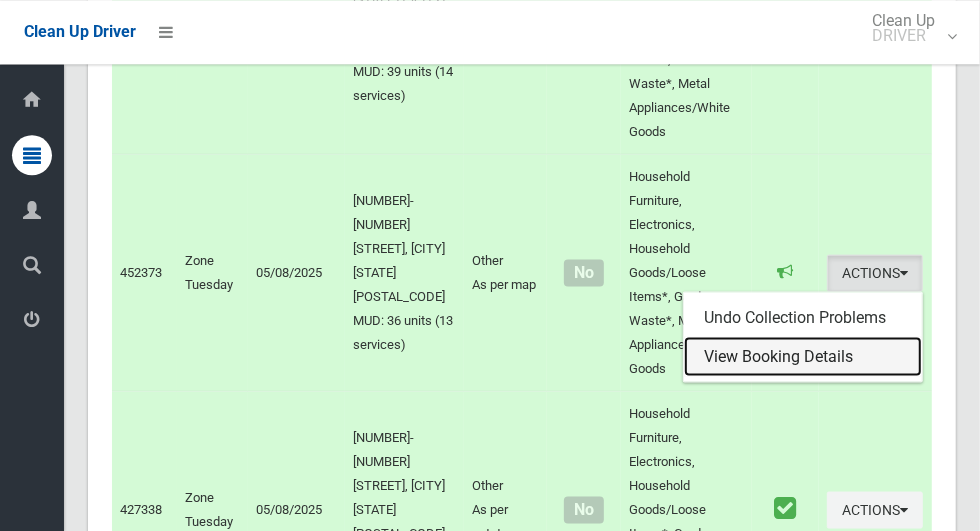 click on "View Booking Details" at bounding box center (803, 356) 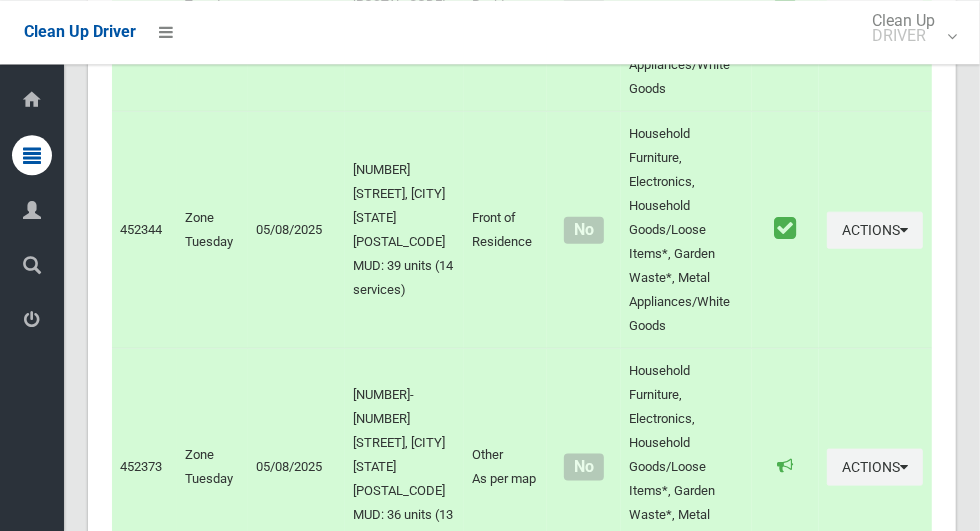 scroll, scrollTop: 1026, scrollLeft: 0, axis: vertical 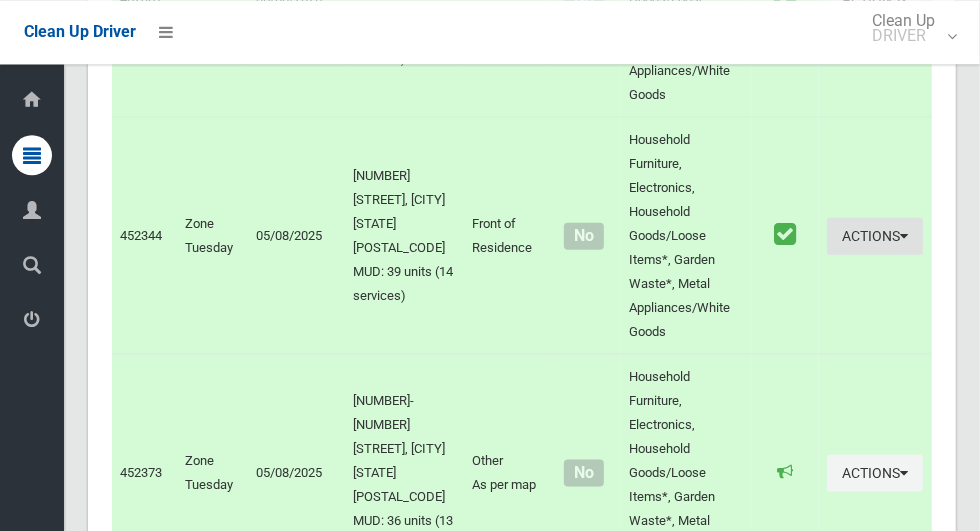 click on "Actions" at bounding box center (875, 235) 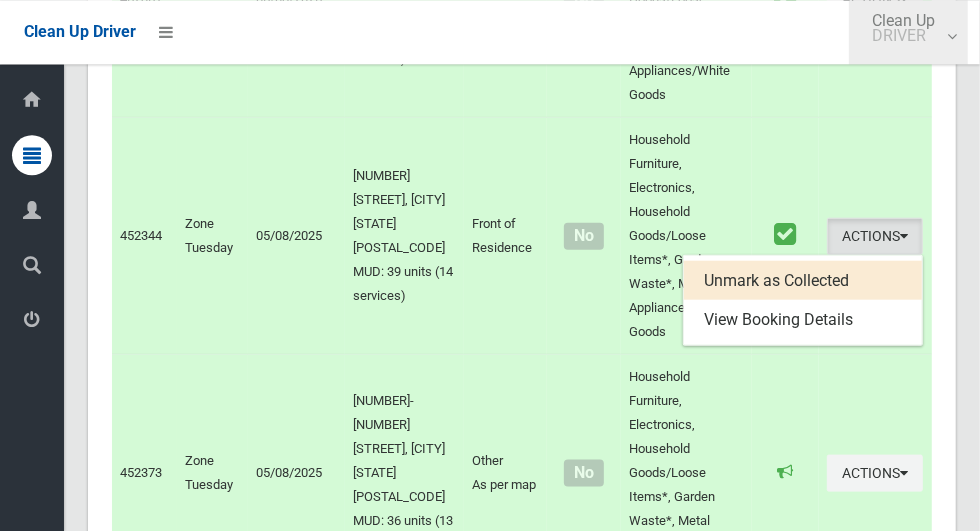 click on "DRIVER" at bounding box center (903, 35) 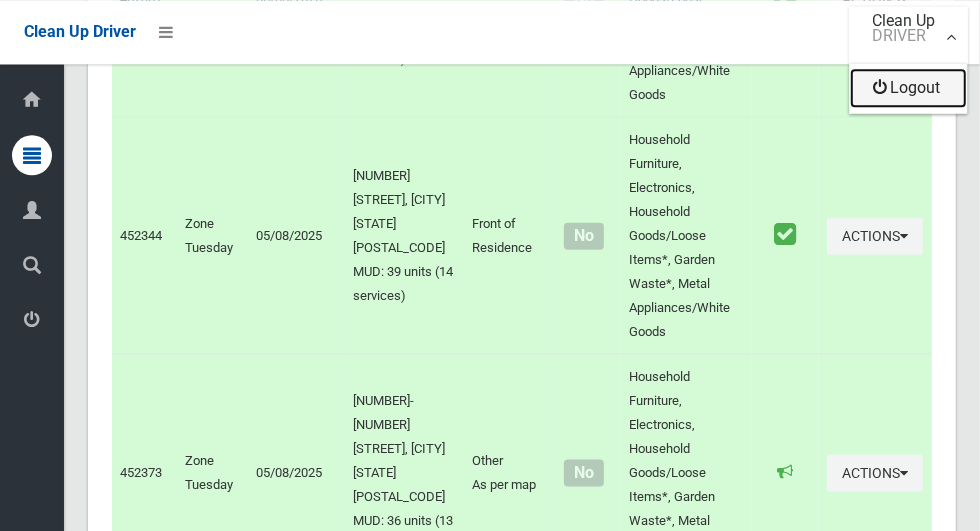 click on "Logout" at bounding box center (908, 88) 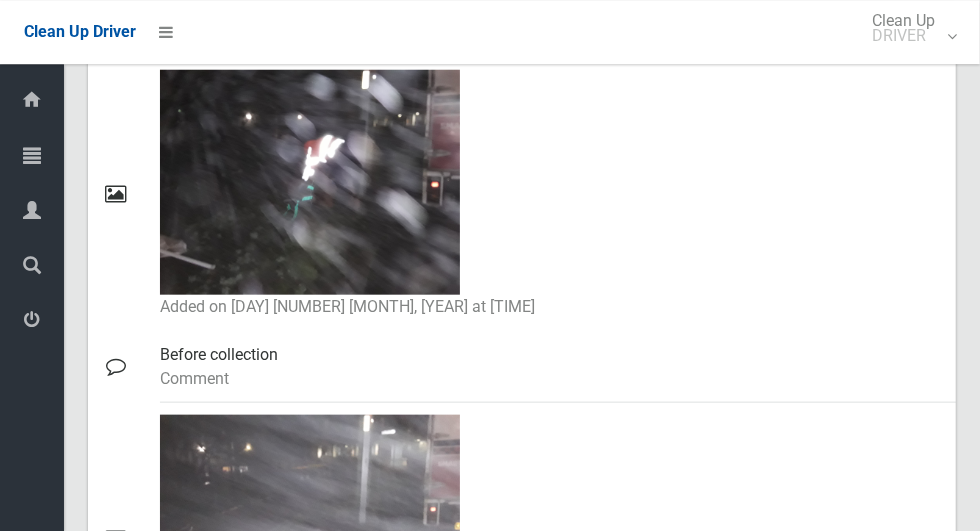 scroll, scrollTop: 1009, scrollLeft: 0, axis: vertical 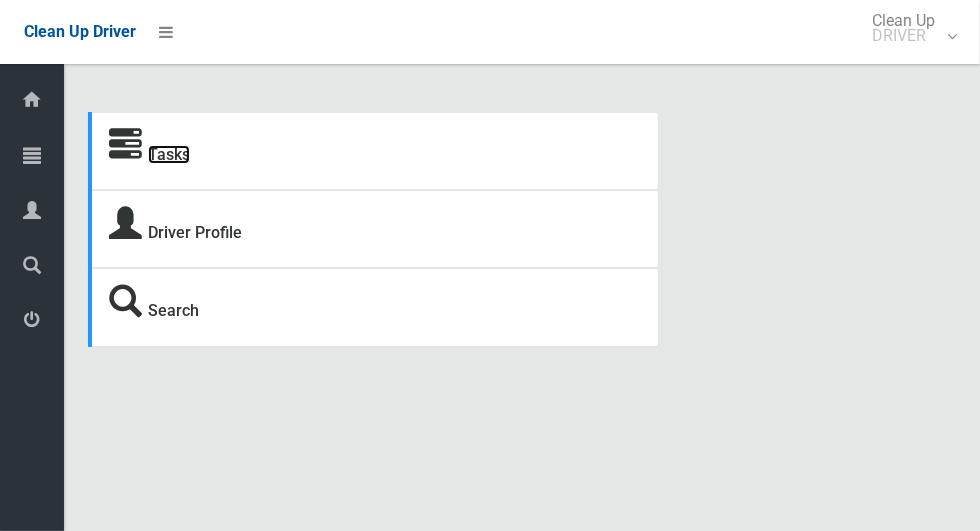 click on "Tasks" at bounding box center [169, 154] 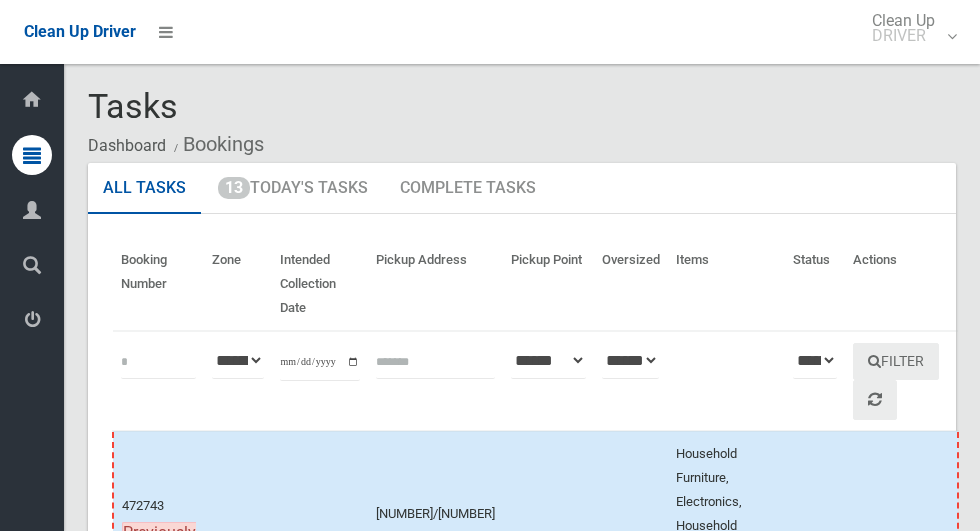 scroll, scrollTop: 0, scrollLeft: 0, axis: both 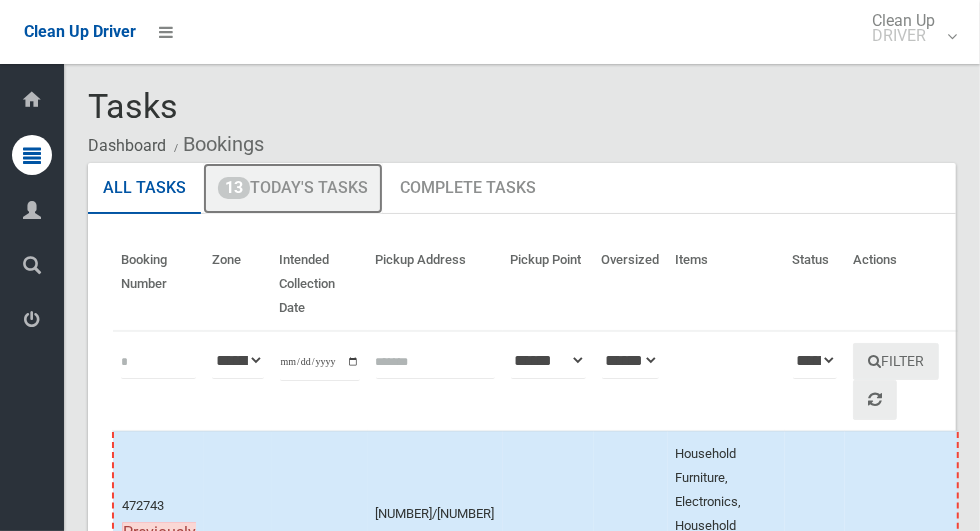 click on "13
Today's Tasks" at bounding box center (293, 189) 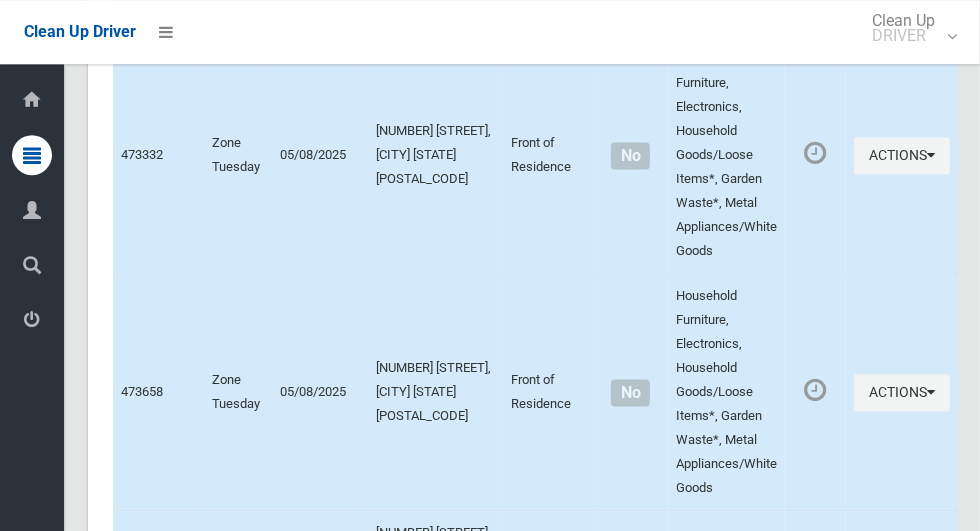 scroll, scrollTop: 1996, scrollLeft: 0, axis: vertical 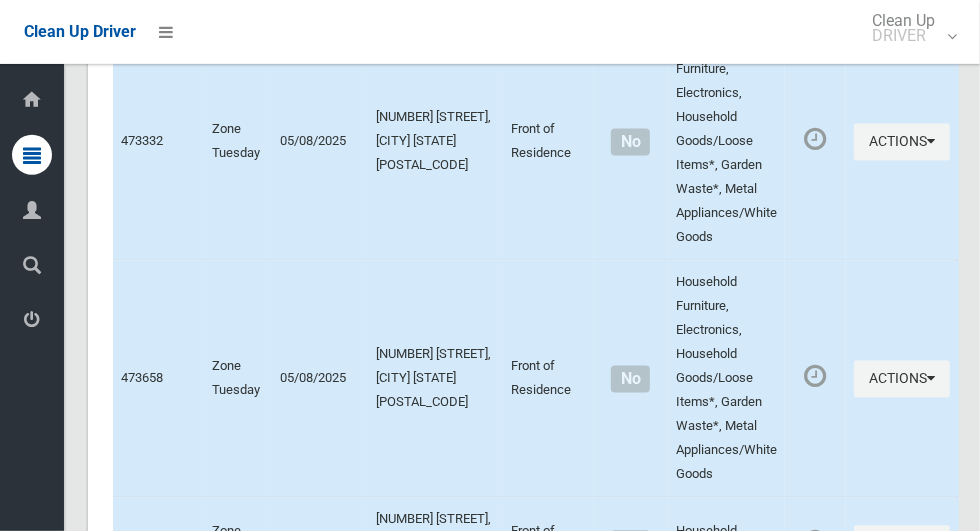 click on "Actions
Complete Booking
View Booking Details" at bounding box center (902, 379) 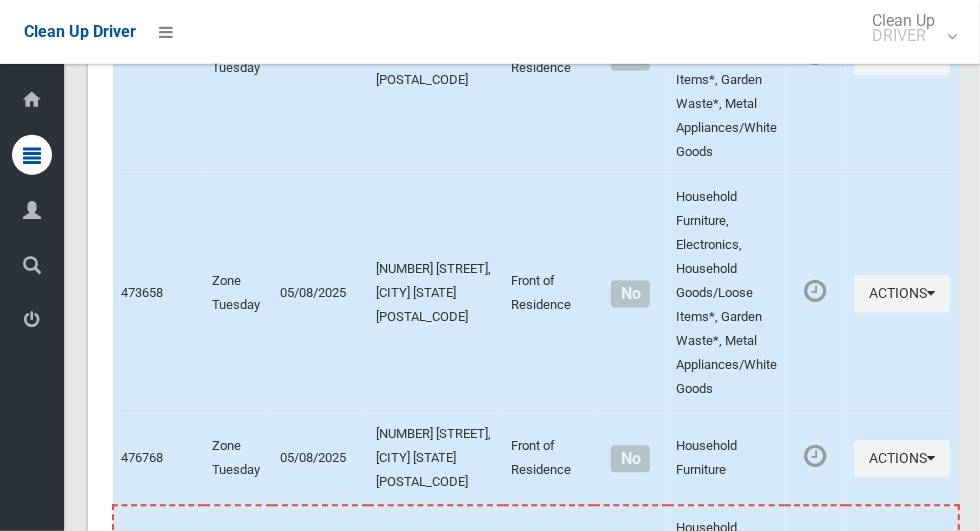 scroll, scrollTop: 3158, scrollLeft: 0, axis: vertical 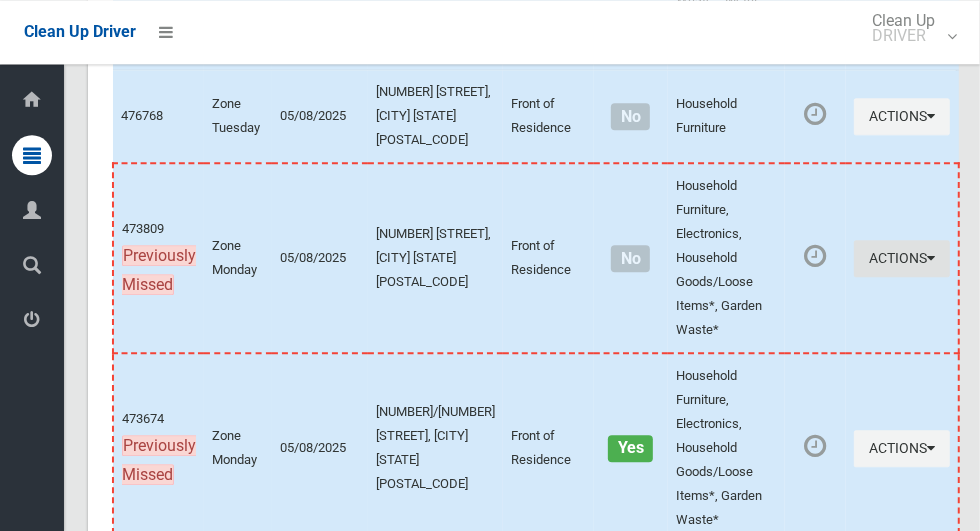 click on "Actions" at bounding box center (902, 258) 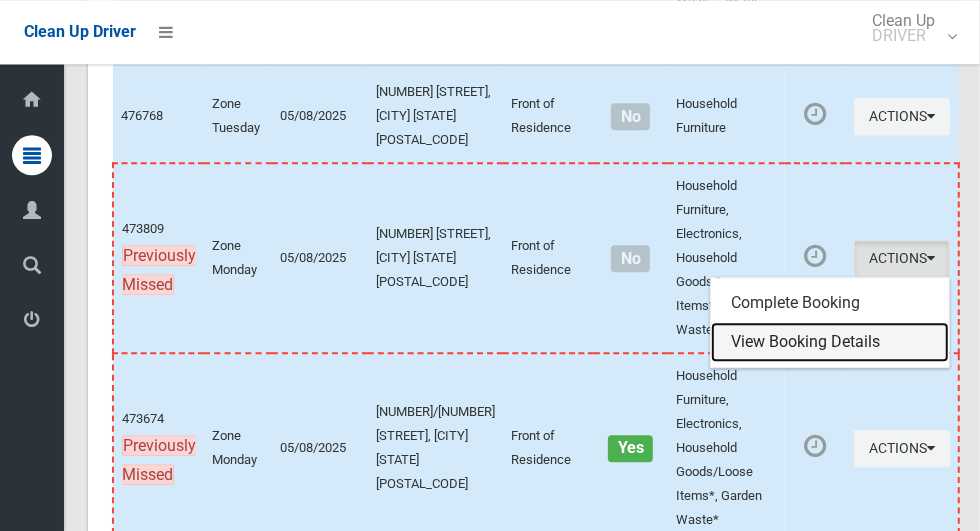click on "View Booking Details" at bounding box center (830, 342) 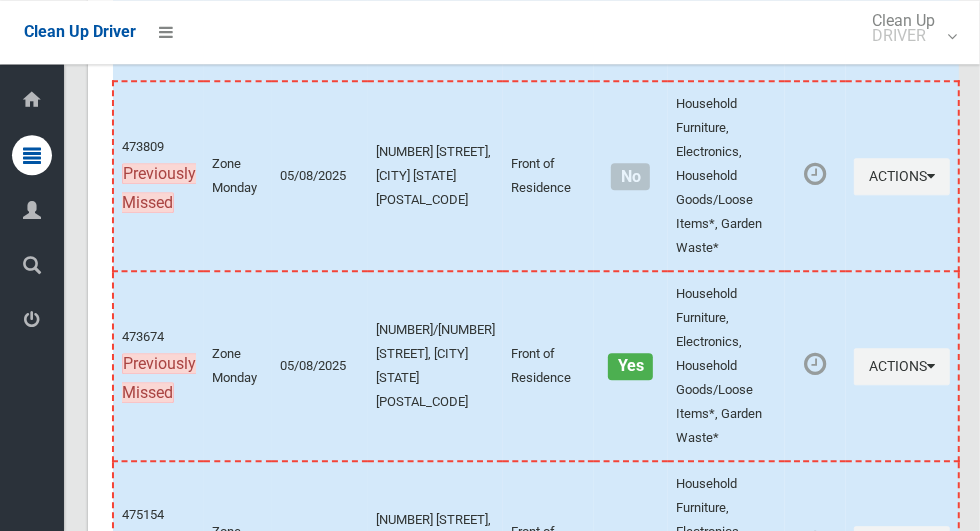 scroll, scrollTop: 2506, scrollLeft: 0, axis: vertical 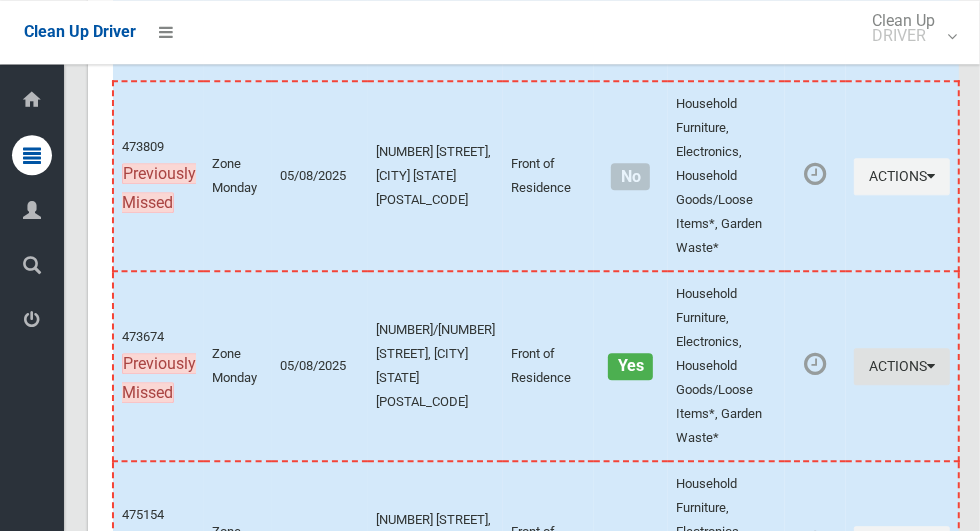 click on "Actions" at bounding box center (902, 366) 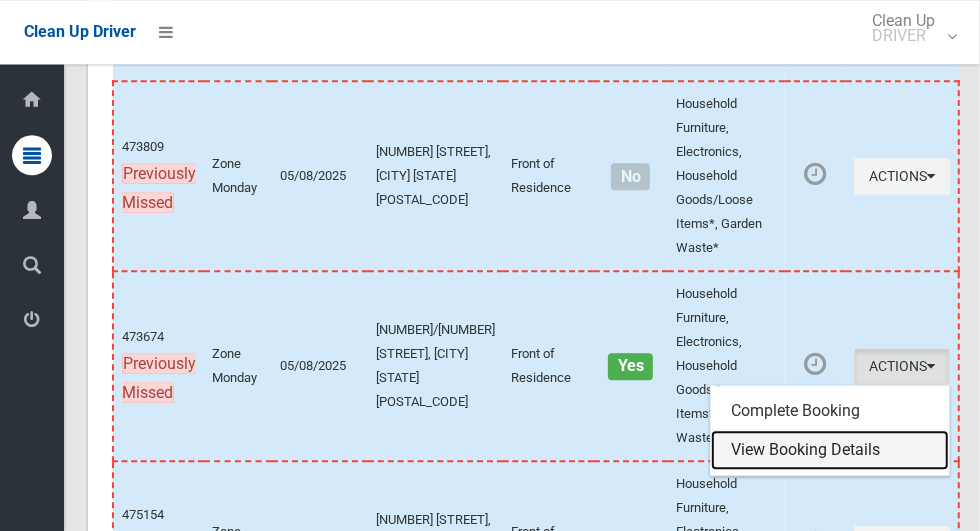 click on "View Booking Details" at bounding box center [830, 450] 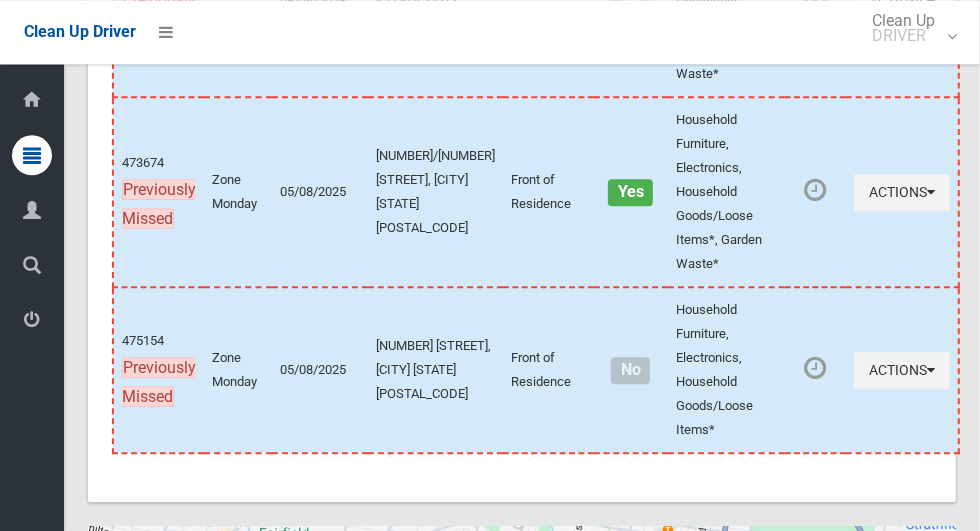 scroll, scrollTop: 2682, scrollLeft: 0, axis: vertical 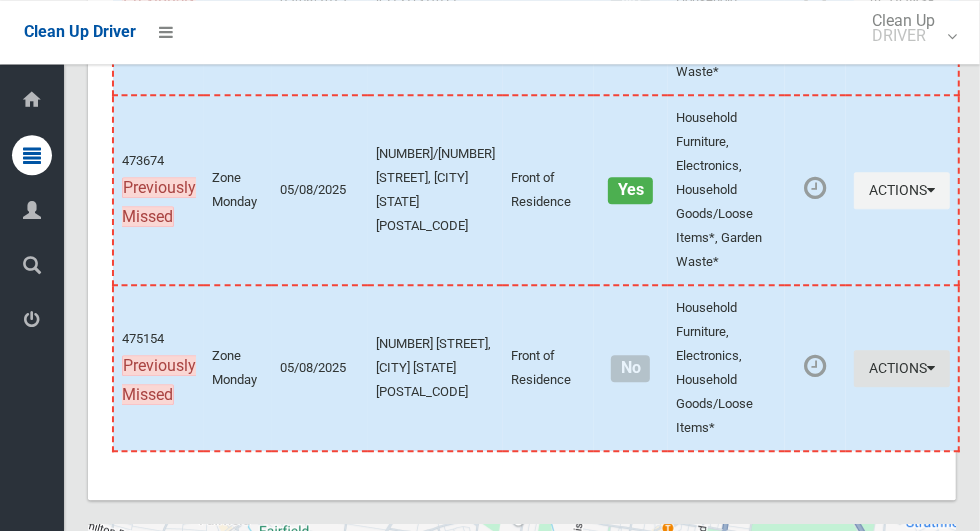 click on "Actions" at bounding box center (902, 368) 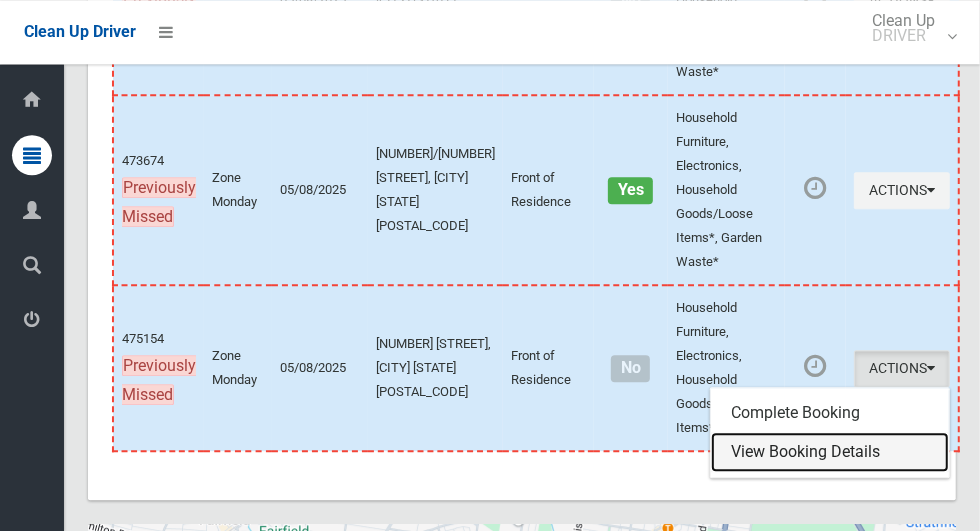 click on "View Booking Details" at bounding box center (830, 452) 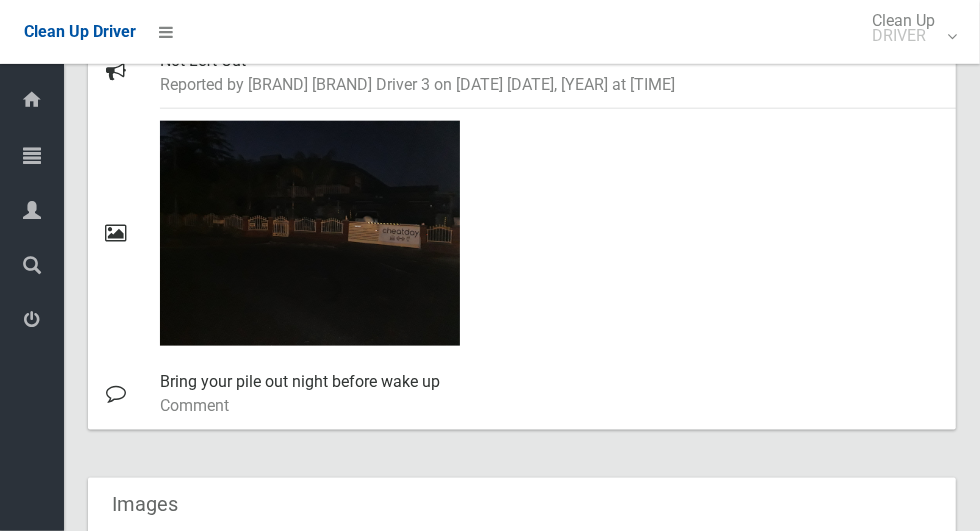 scroll, scrollTop: 1239, scrollLeft: 0, axis: vertical 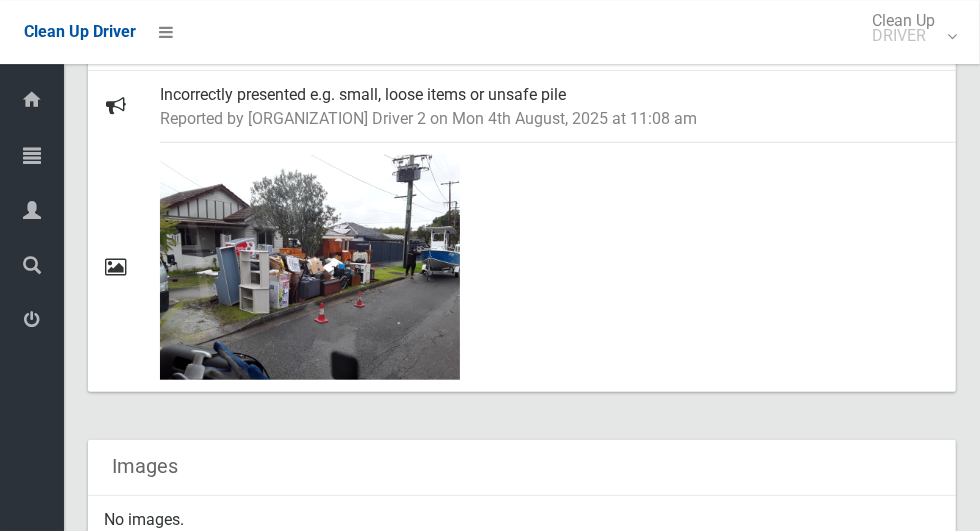 click on "Booking No. 475154
Dashboard
Bookings
475154
Actions
Complete Booking
View Booking Details" at bounding box center (522, -62) 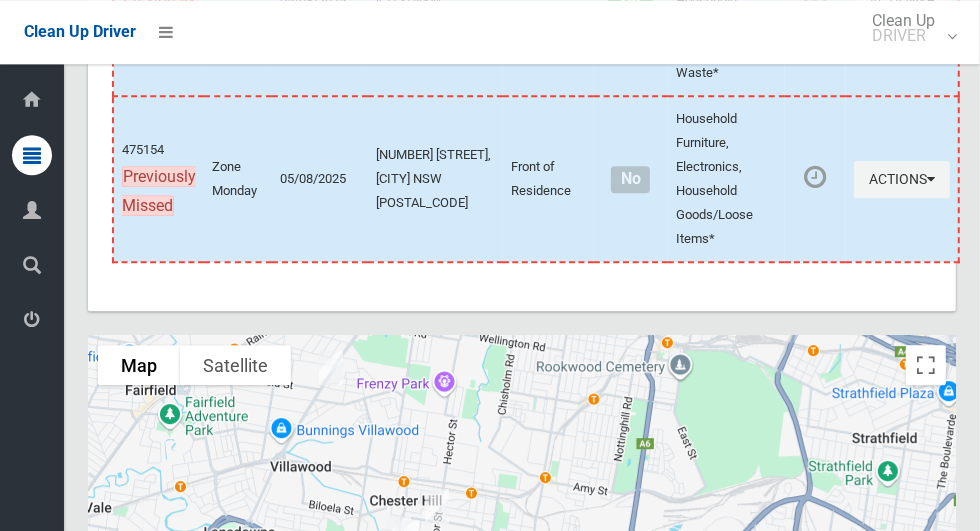 scroll, scrollTop: 2844, scrollLeft: 0, axis: vertical 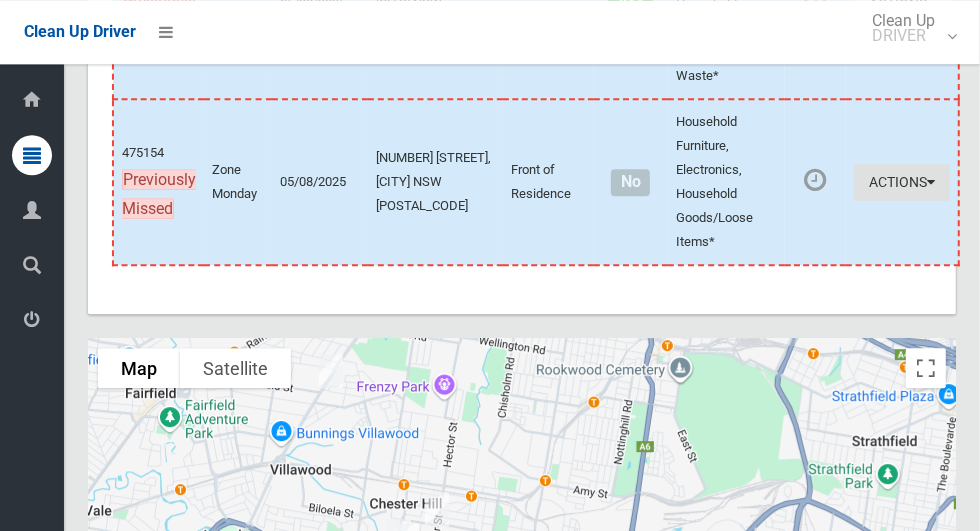 click on "Actions" at bounding box center [902, 182] 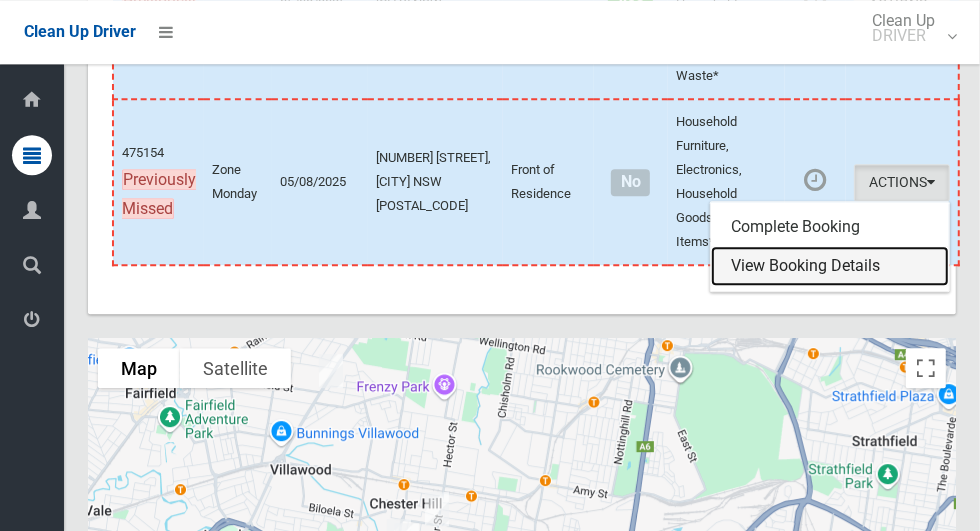 click on "View Booking Details" at bounding box center (830, 266) 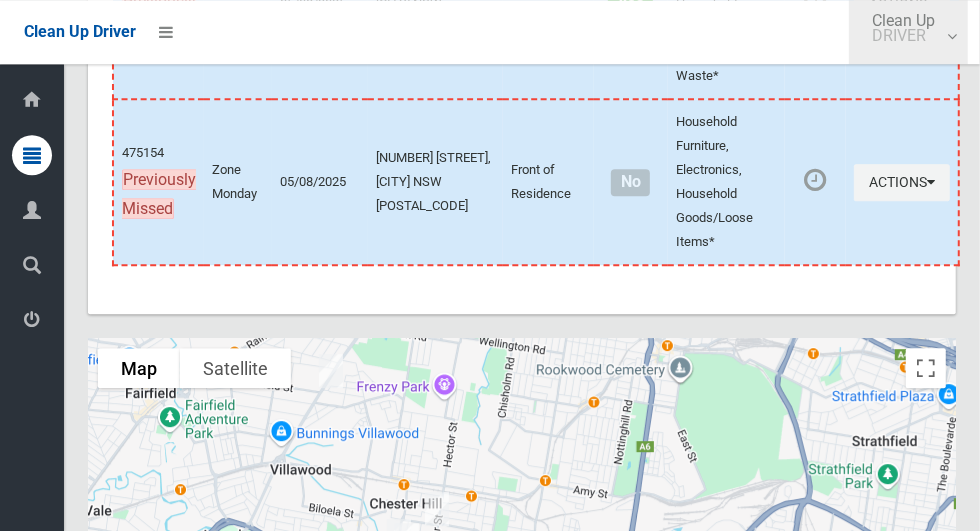 click on "DRIVER" at bounding box center (903, 35) 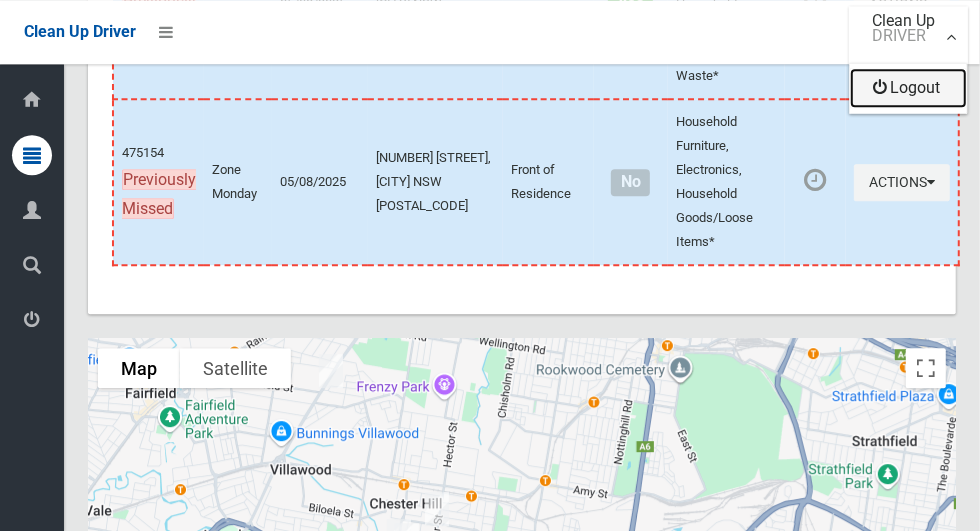 click on "Logout" at bounding box center [908, 88] 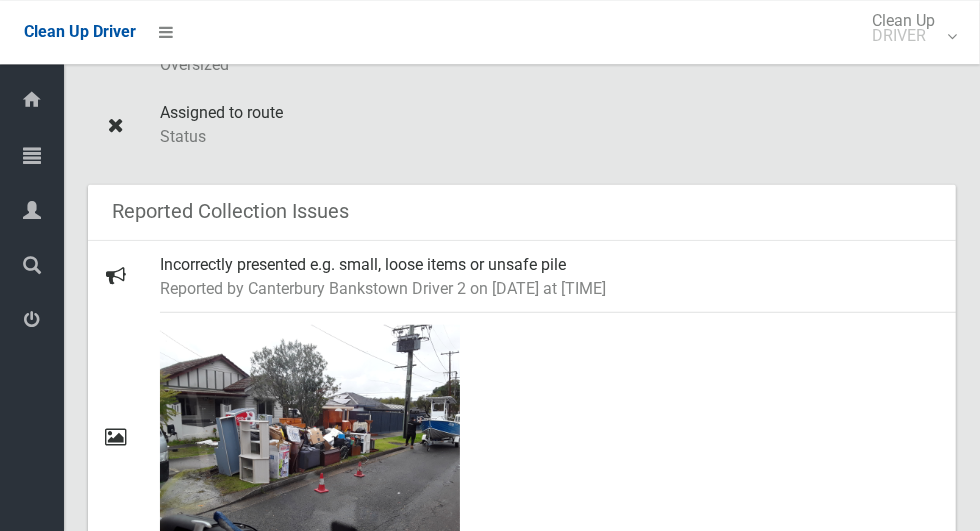 scroll, scrollTop: 807, scrollLeft: 0, axis: vertical 